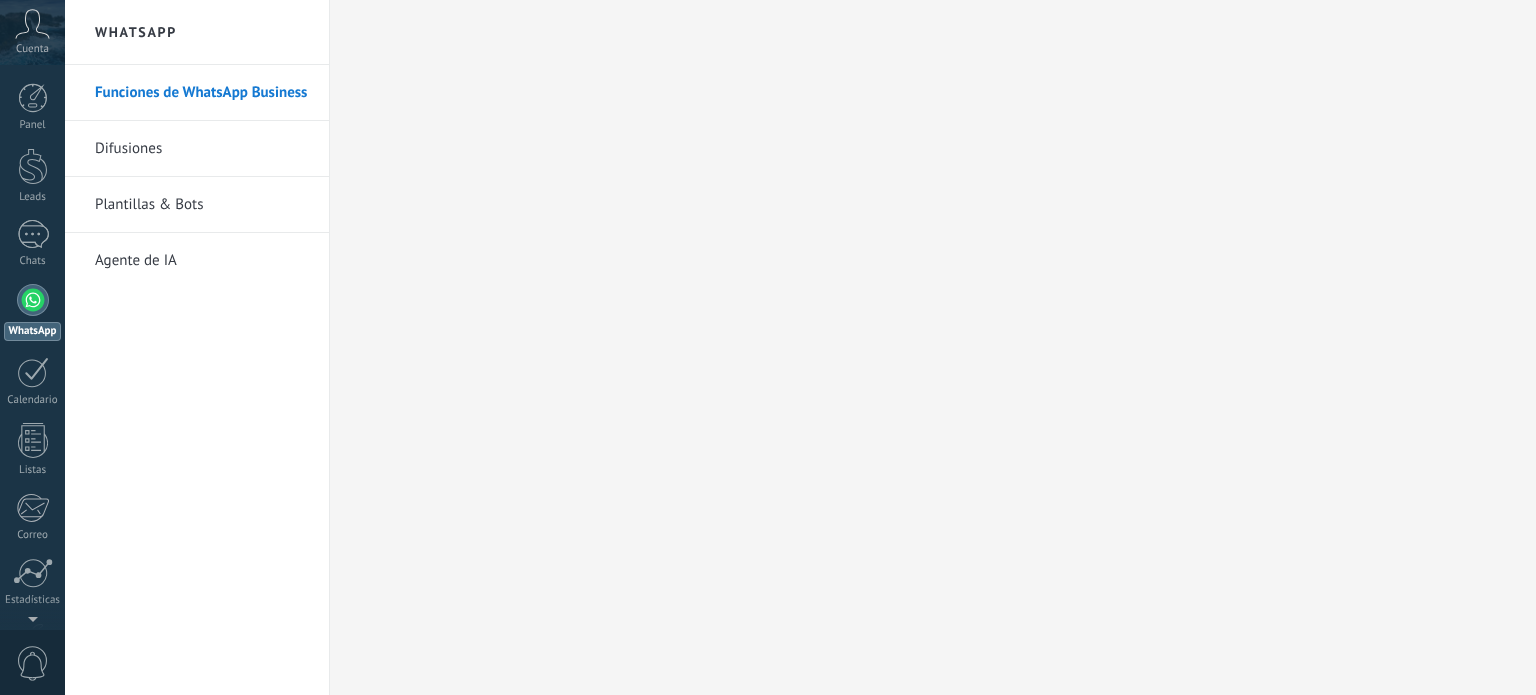 scroll, scrollTop: 0, scrollLeft: 0, axis: both 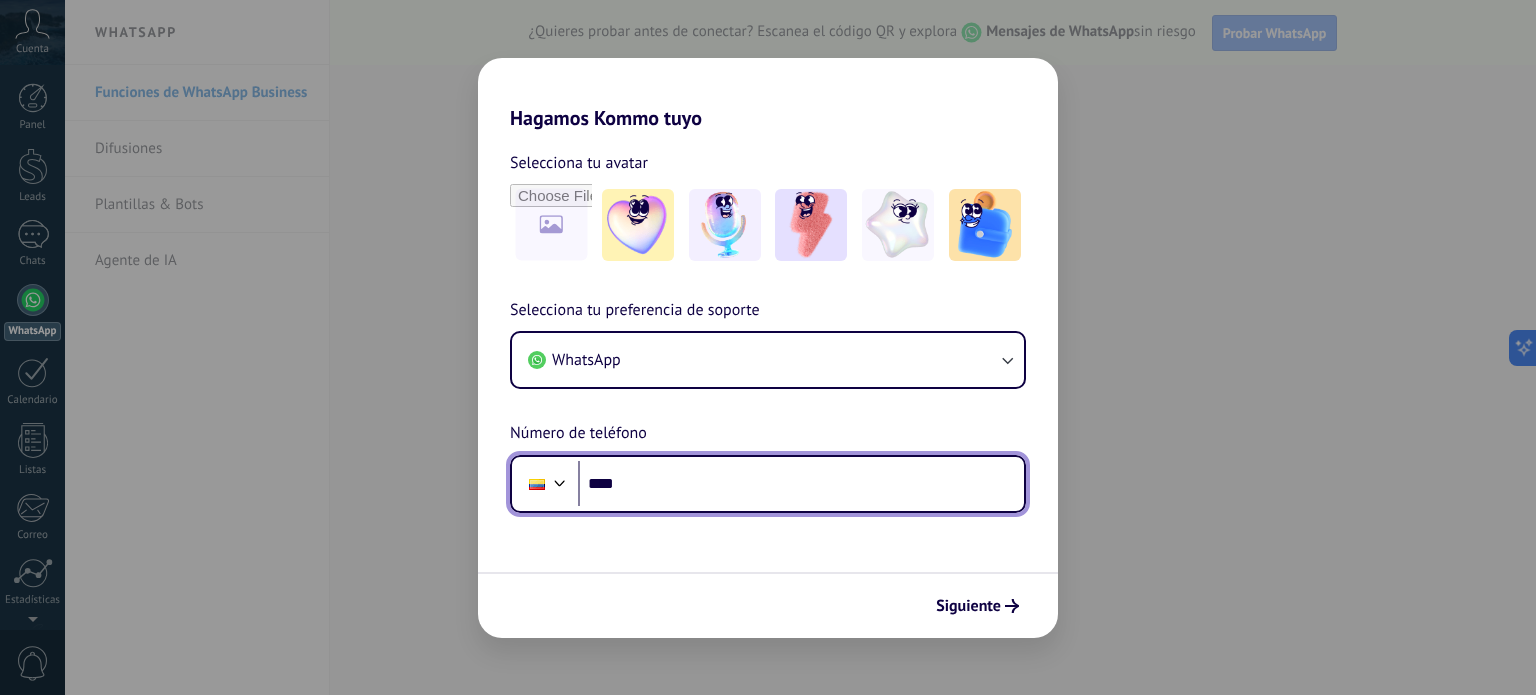 click on "****" at bounding box center [801, 484] 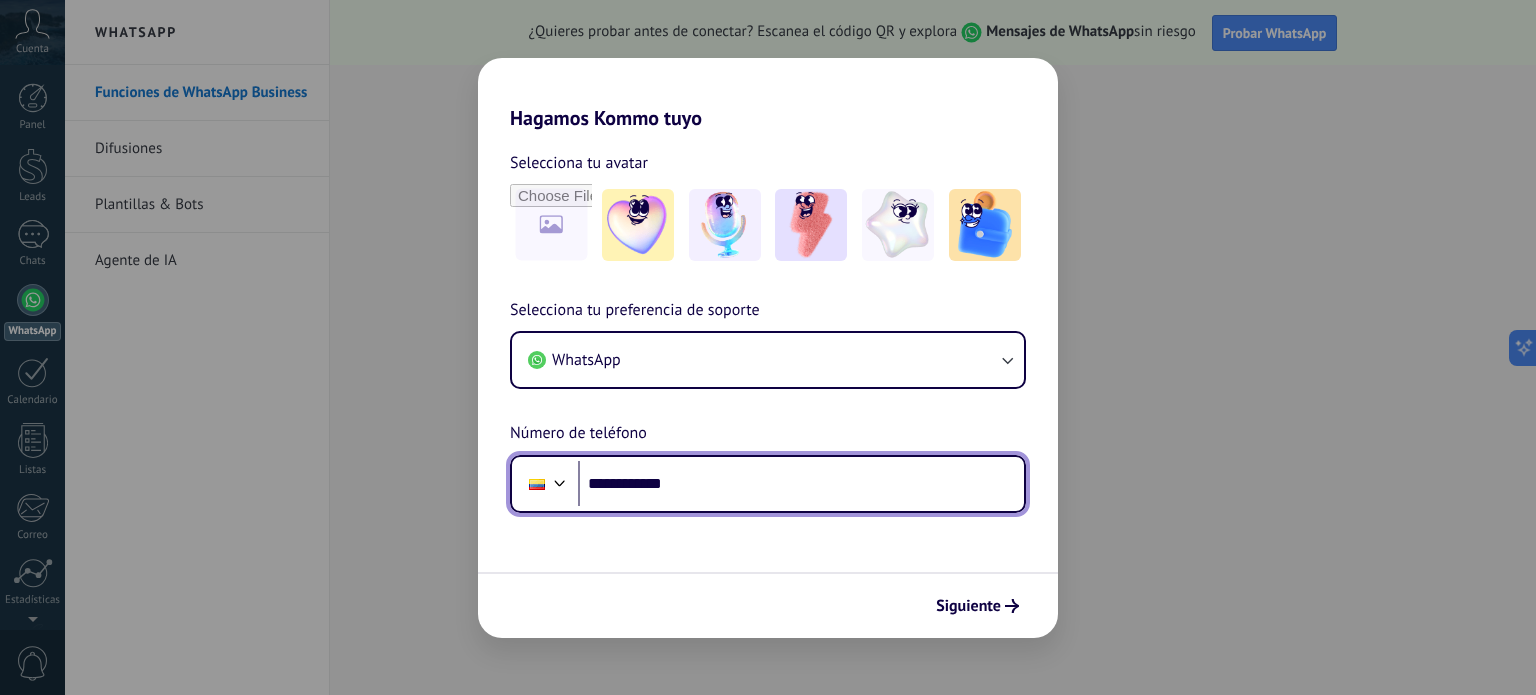drag, startPoint x: 767, startPoint y: 480, endPoint x: 157, endPoint y: 391, distance: 616.45844 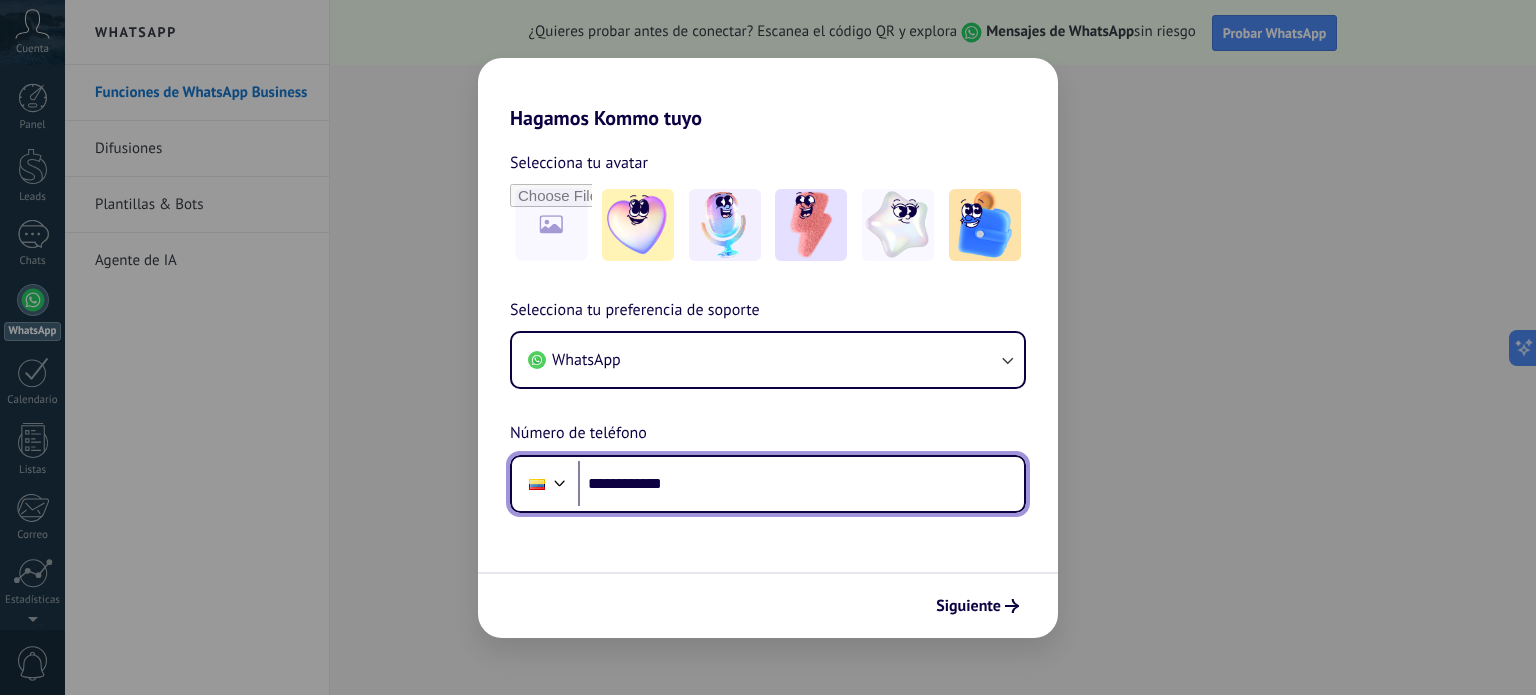 click on "Hagamos Kommo tuyo Selecciona tu avatar Selecciona tu preferencia de soporte WhatsApp Número de teléfono [PHONE] Siguiente" at bounding box center [768, 347] 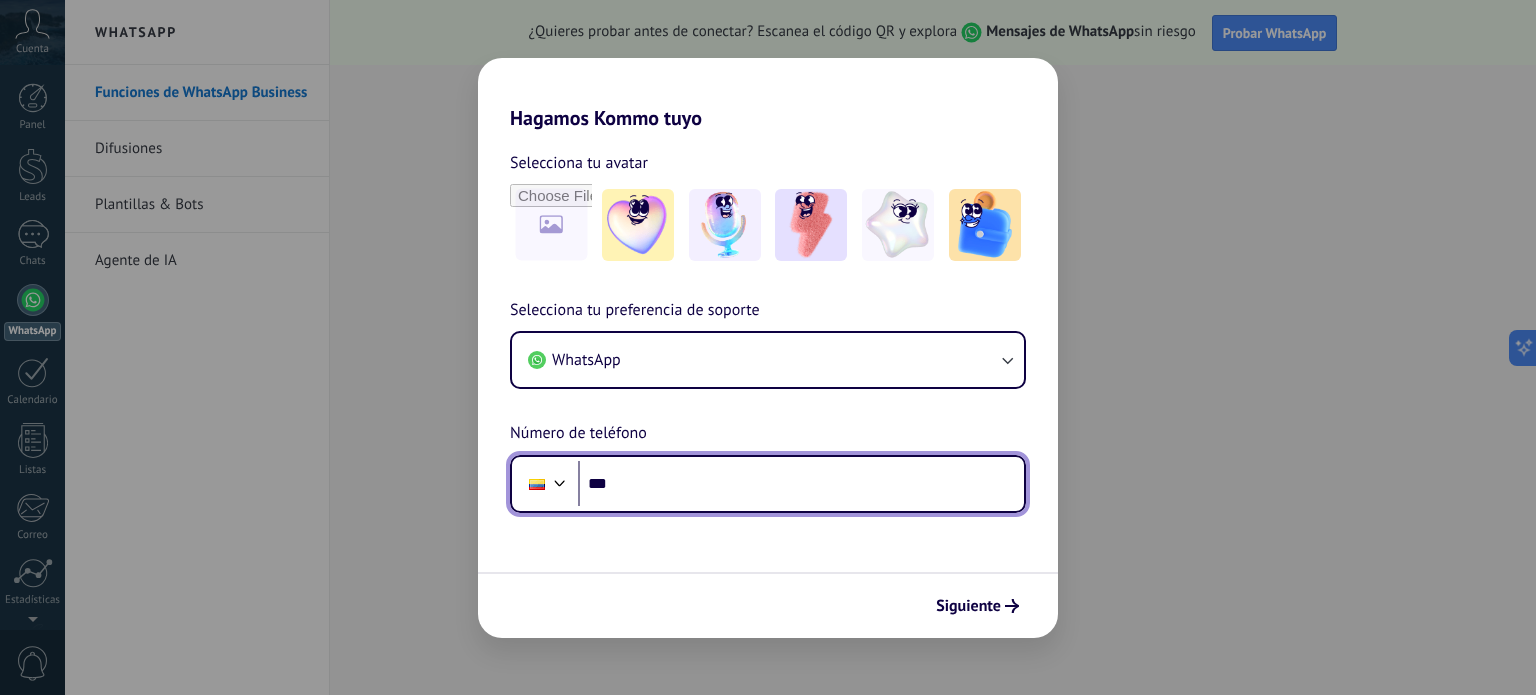 type on "**" 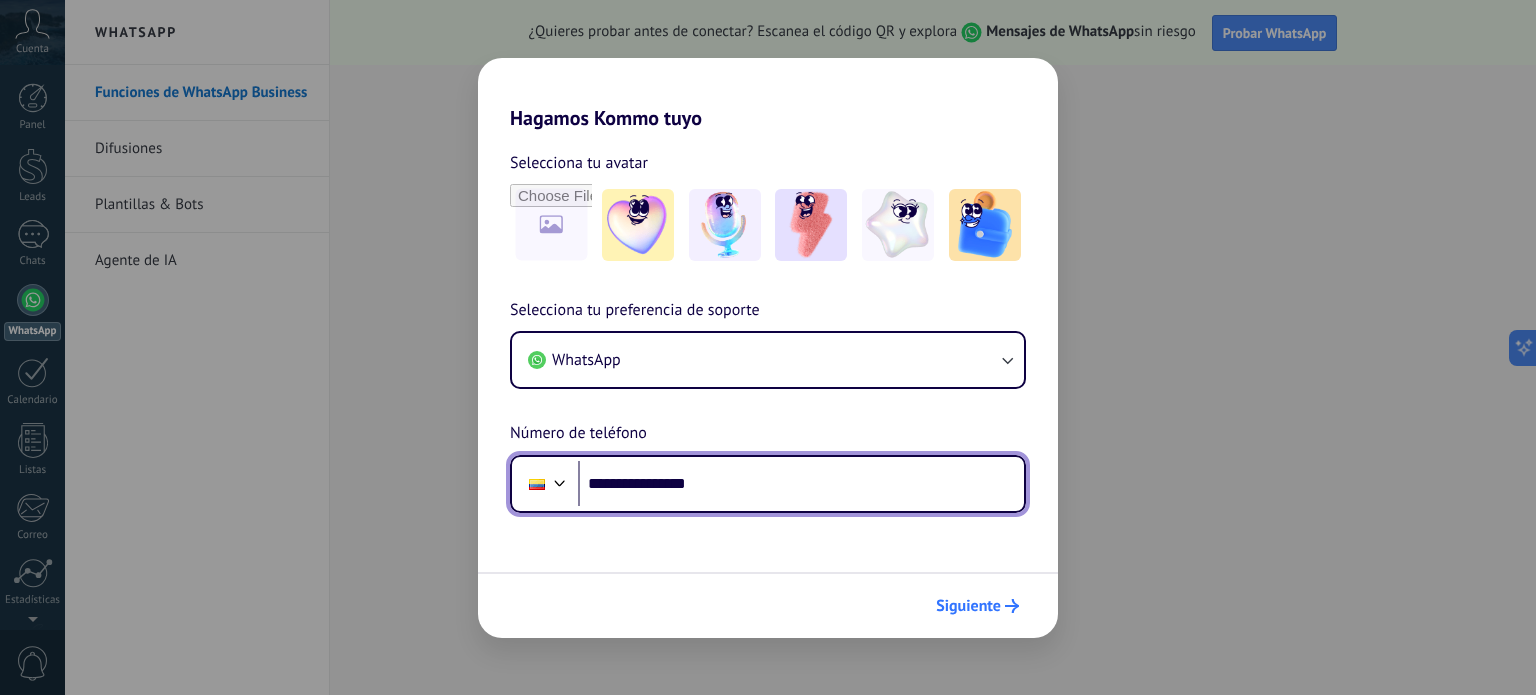 type on "**********" 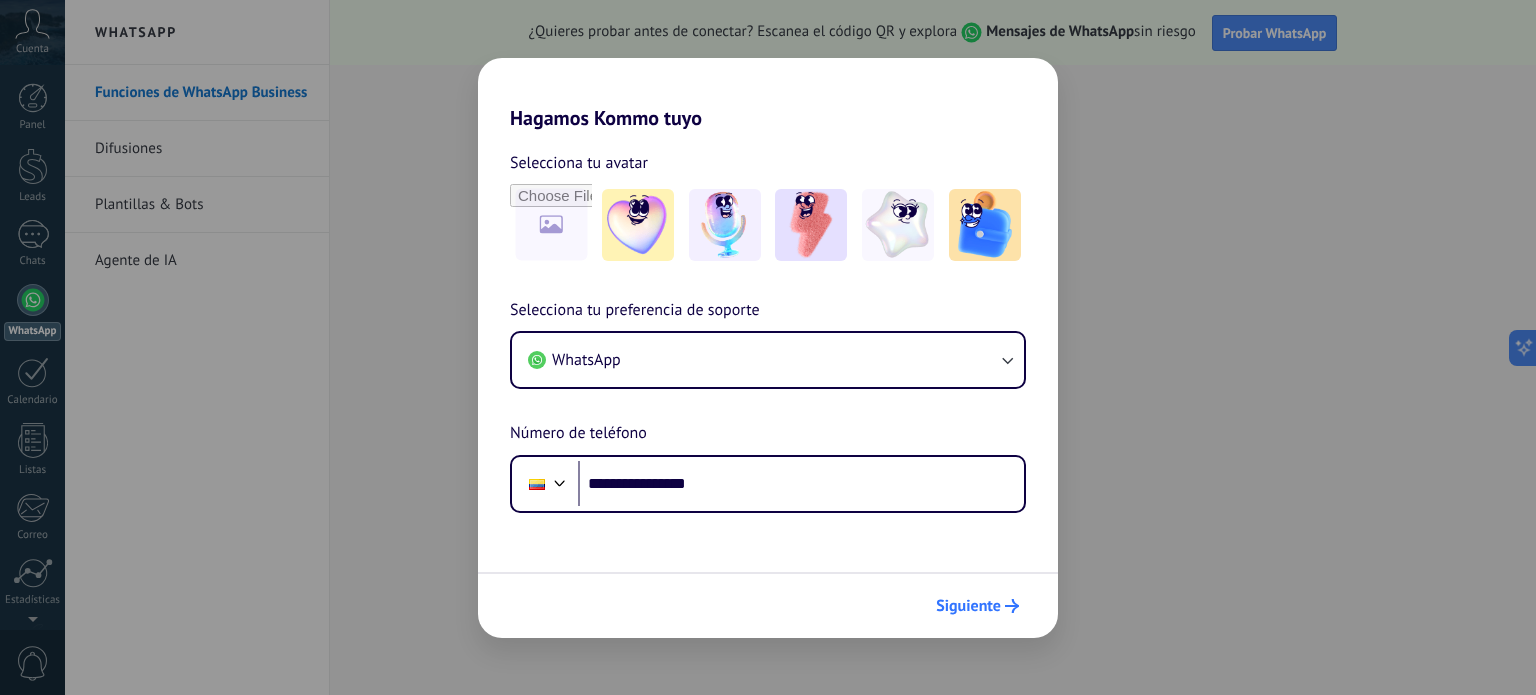 click on "Siguiente" at bounding box center (968, 606) 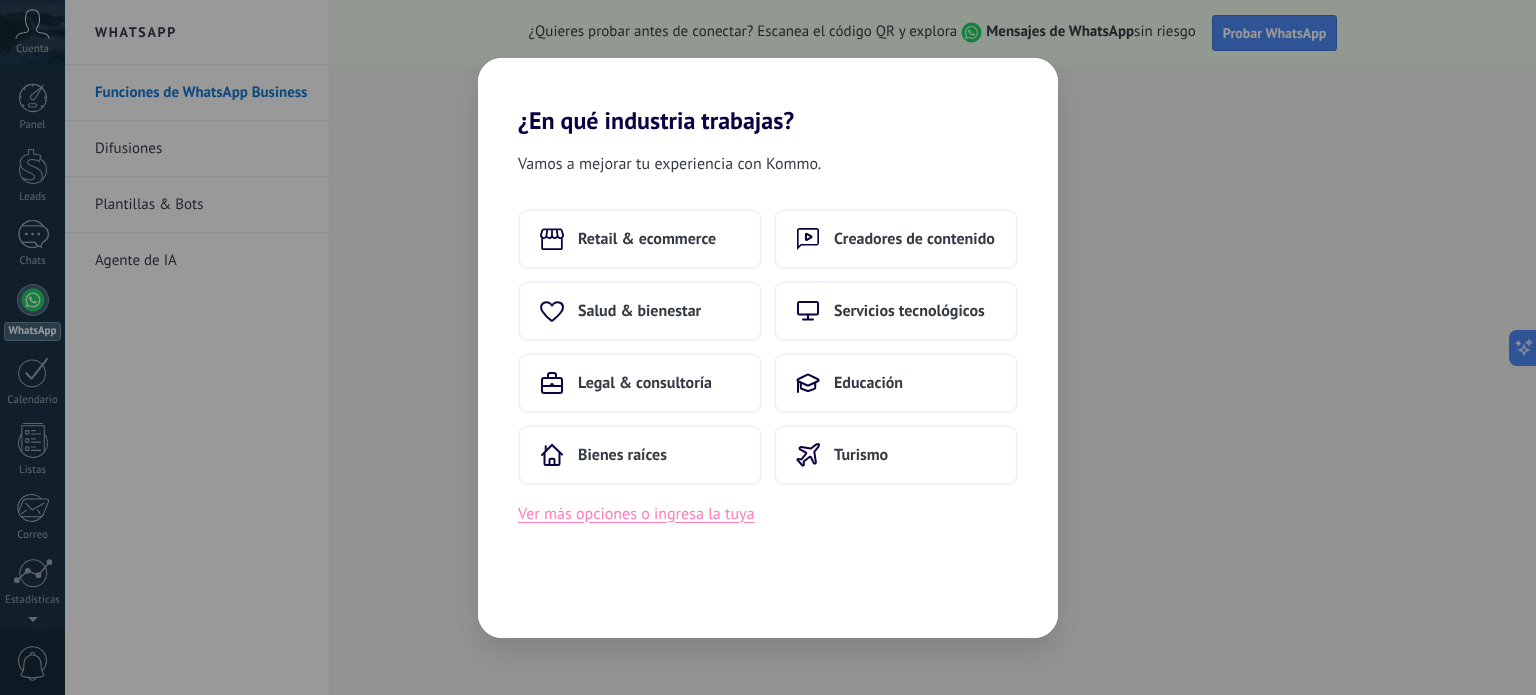 click on "Ver más opciones o ingresa la tuya" at bounding box center [636, 514] 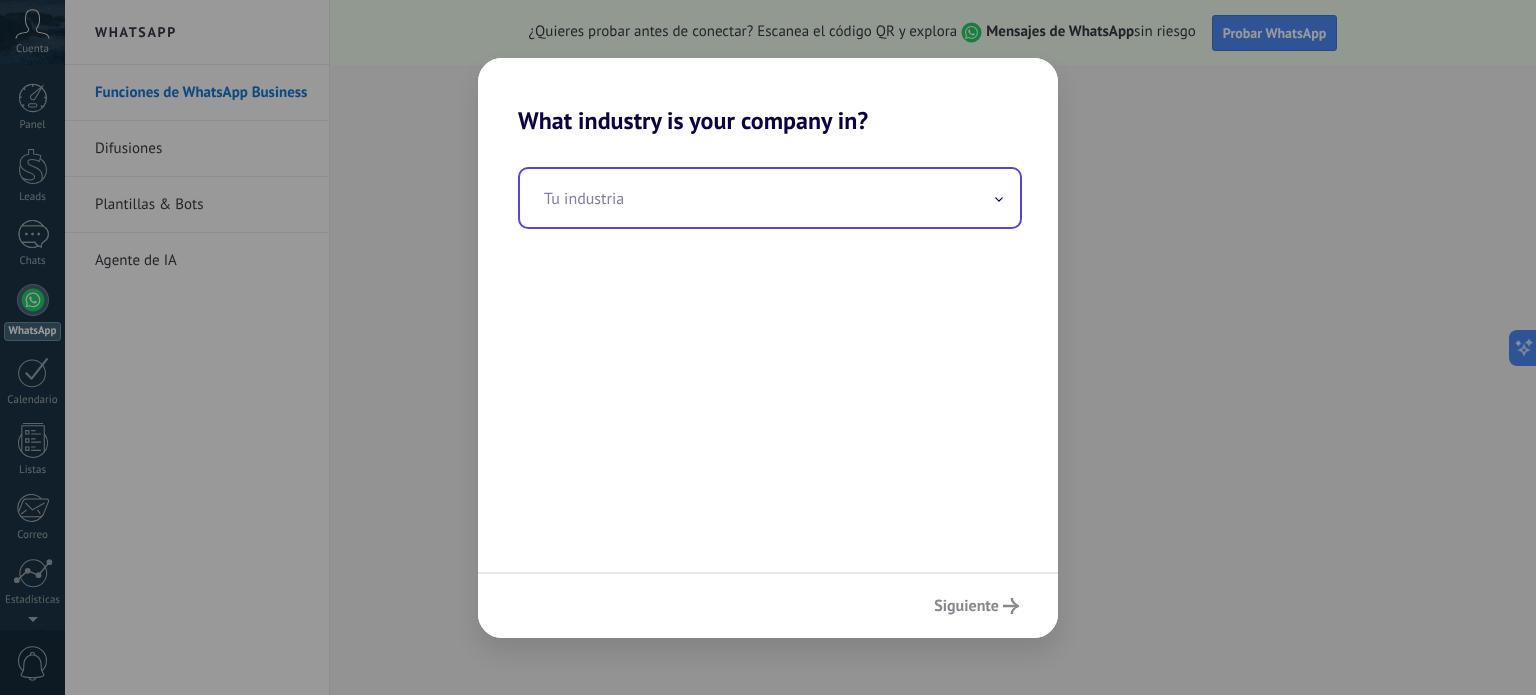 click at bounding box center (770, 198) 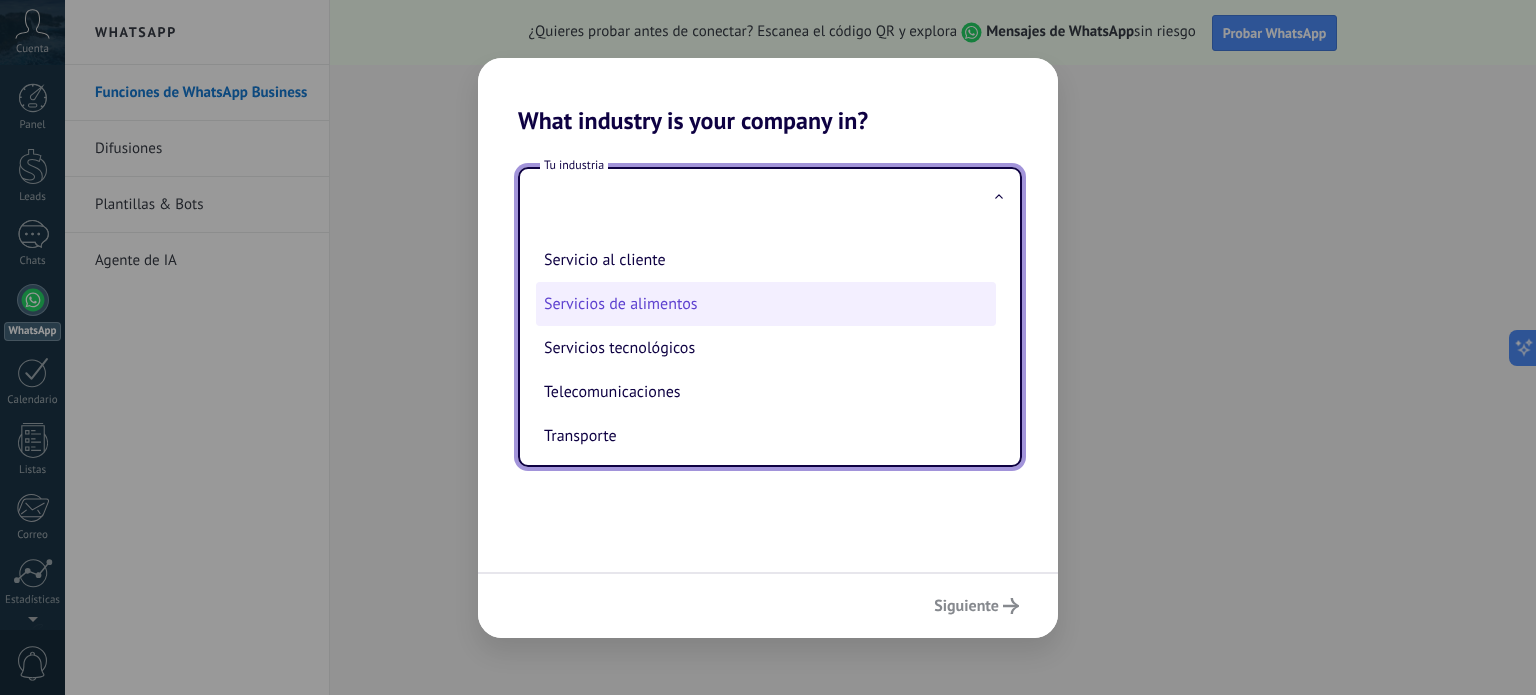scroll, scrollTop: 443, scrollLeft: 0, axis: vertical 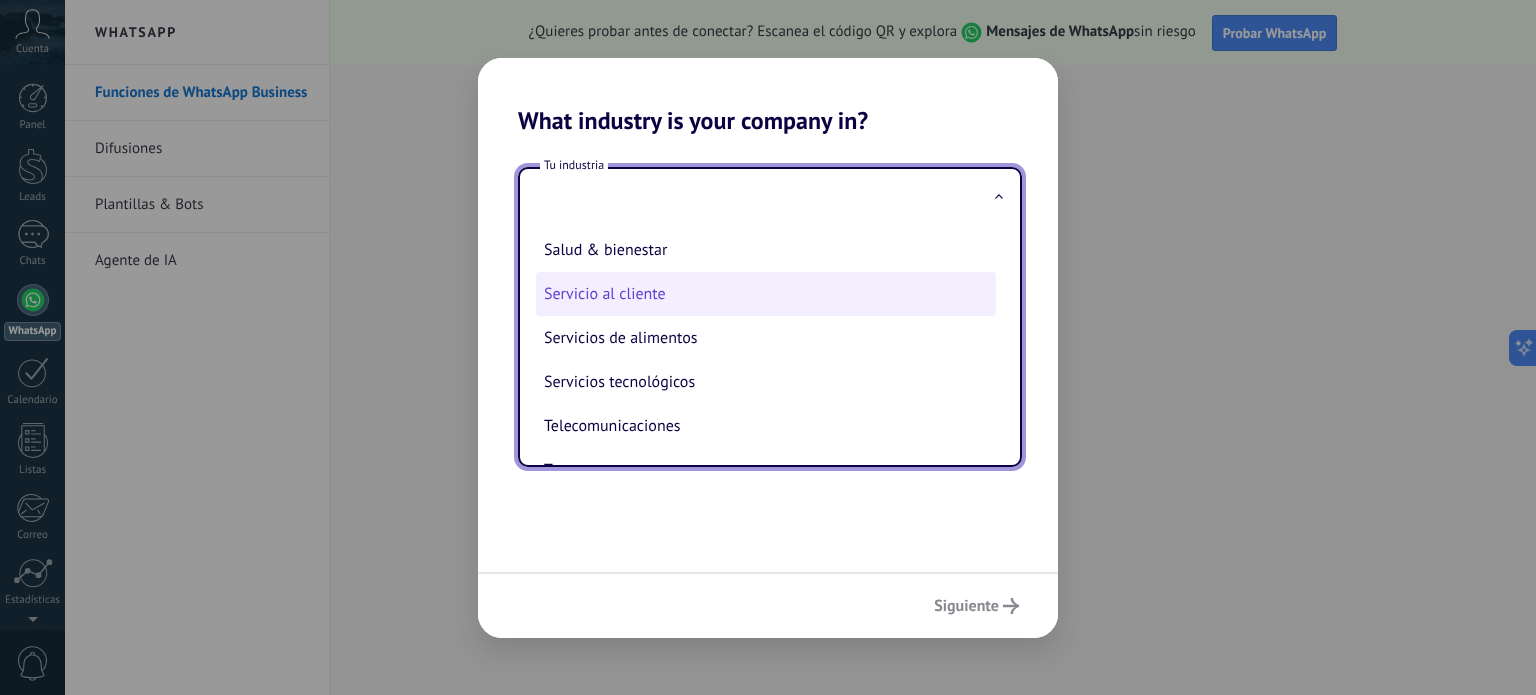 click on "Servicio al cliente" at bounding box center (766, 294) 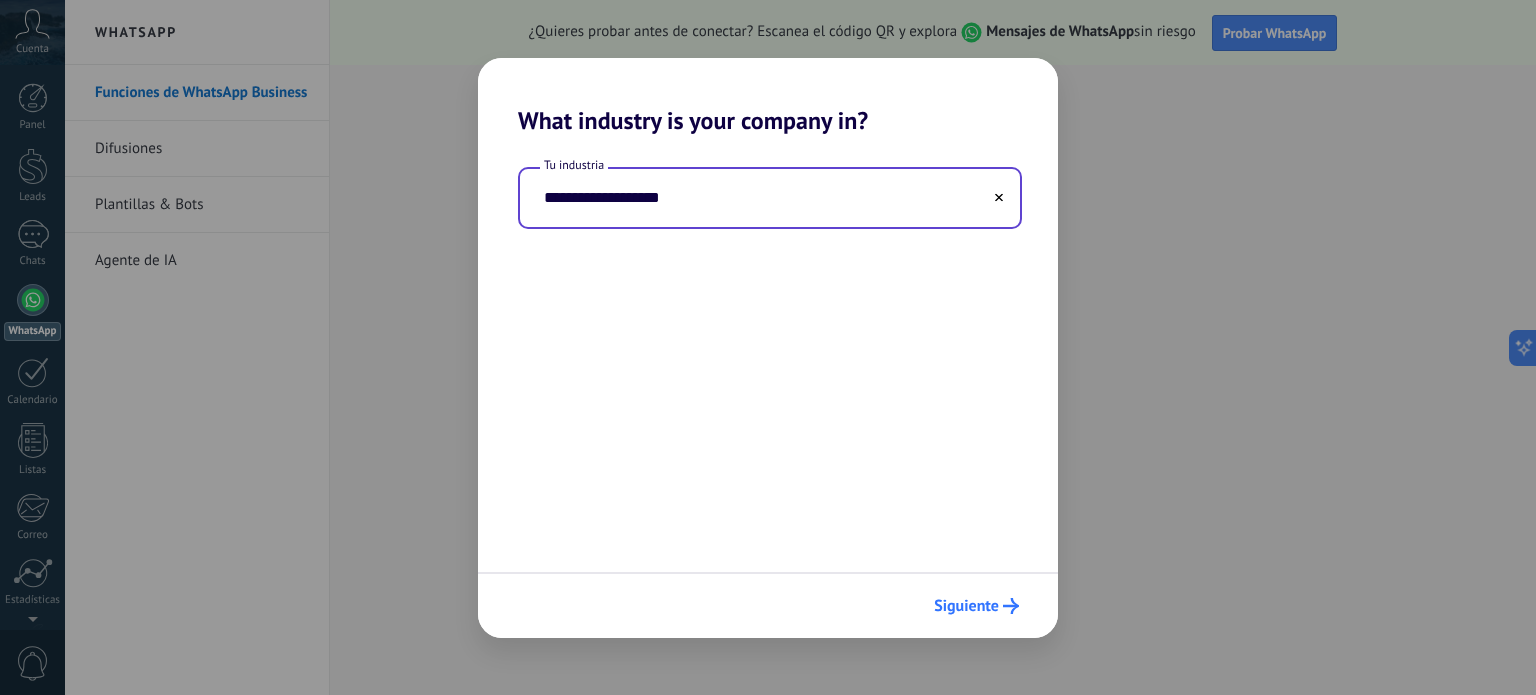click on "Siguiente" at bounding box center [966, 606] 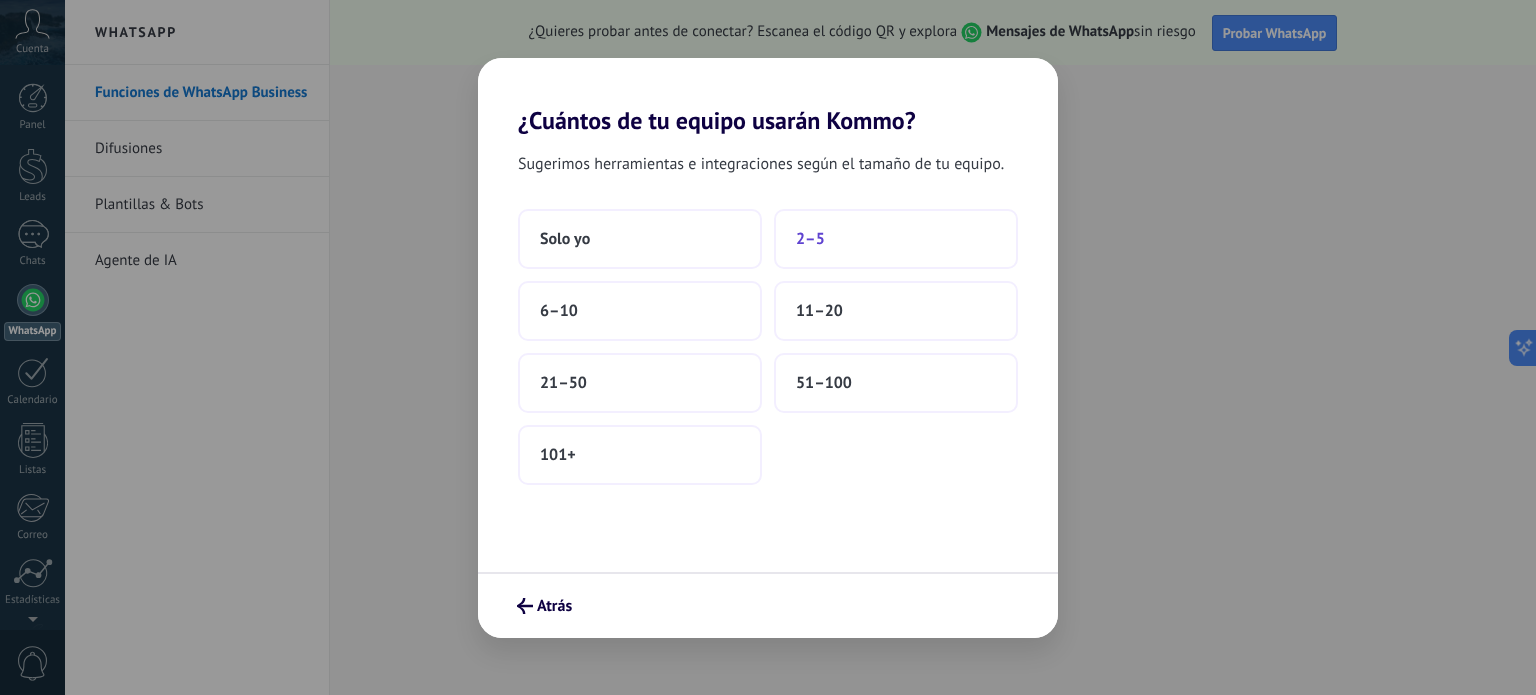 click on "2–5" at bounding box center (896, 239) 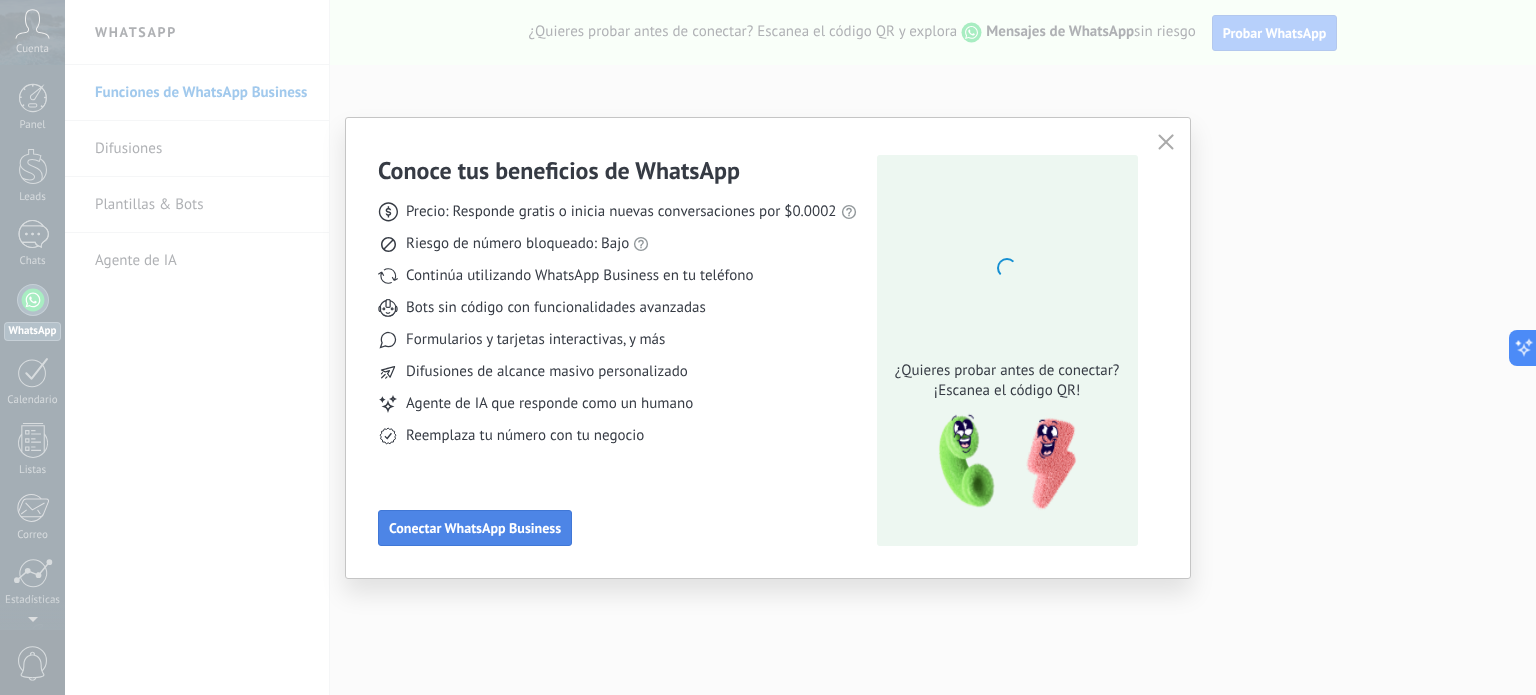 click on "Conectar WhatsApp Business" at bounding box center (475, 528) 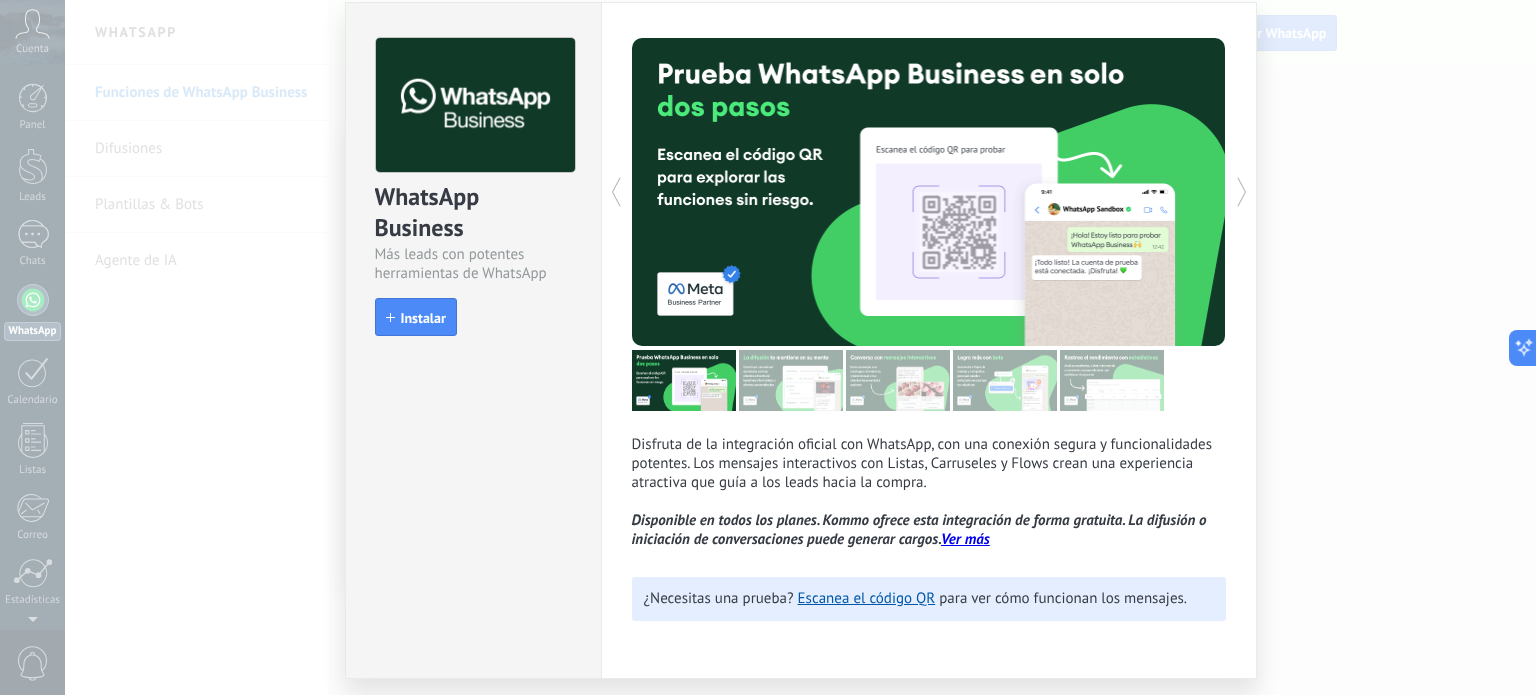 scroll, scrollTop: 122, scrollLeft: 0, axis: vertical 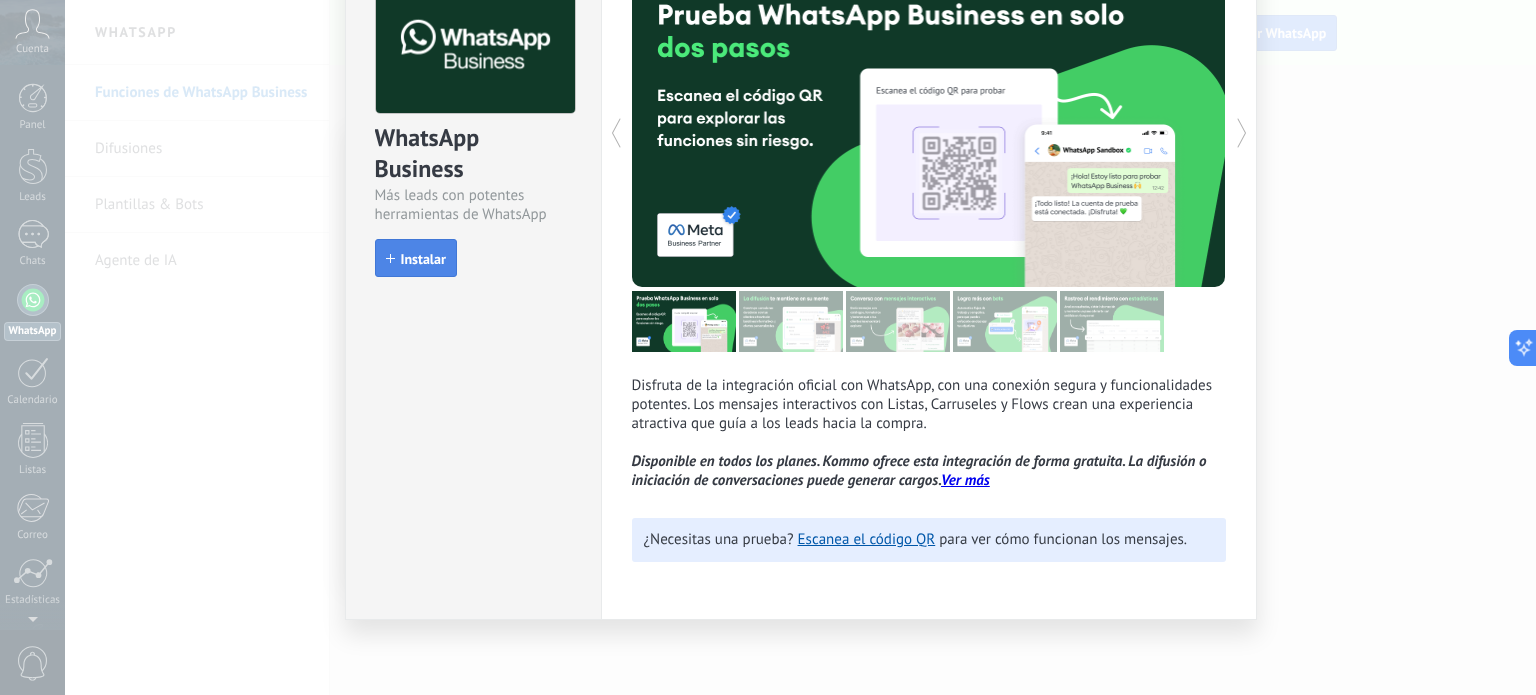 click on "Instalar" at bounding box center (416, 258) 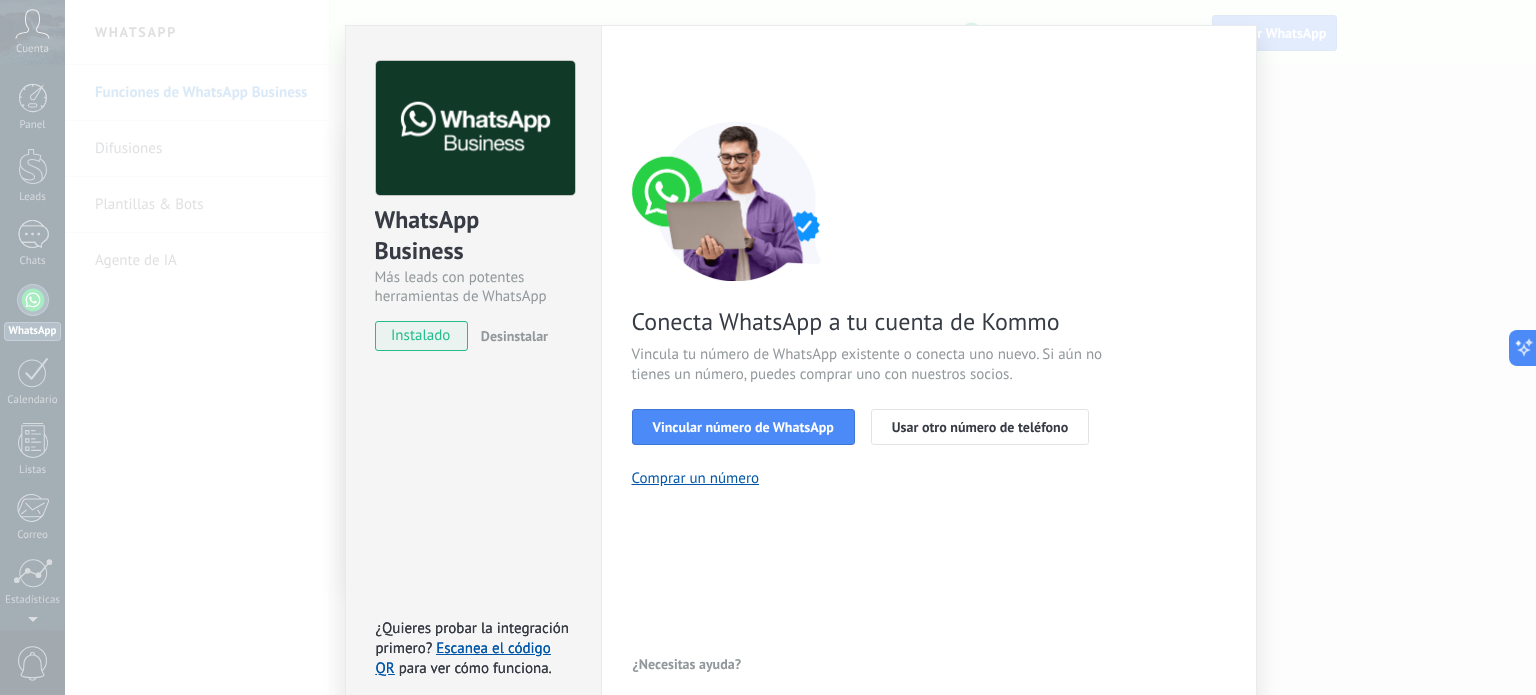 scroll, scrollTop: 122, scrollLeft: 0, axis: vertical 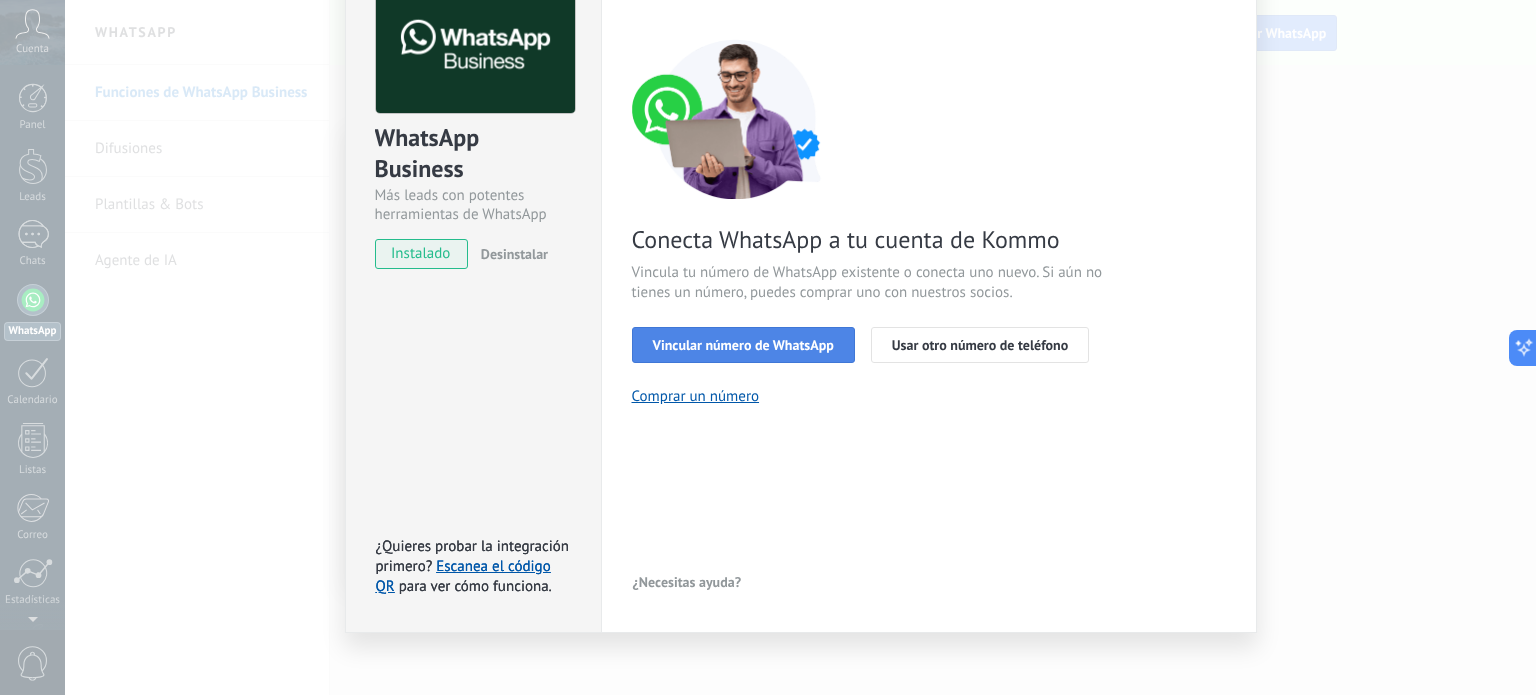 click on "Vincular número de WhatsApp" at bounding box center [743, 345] 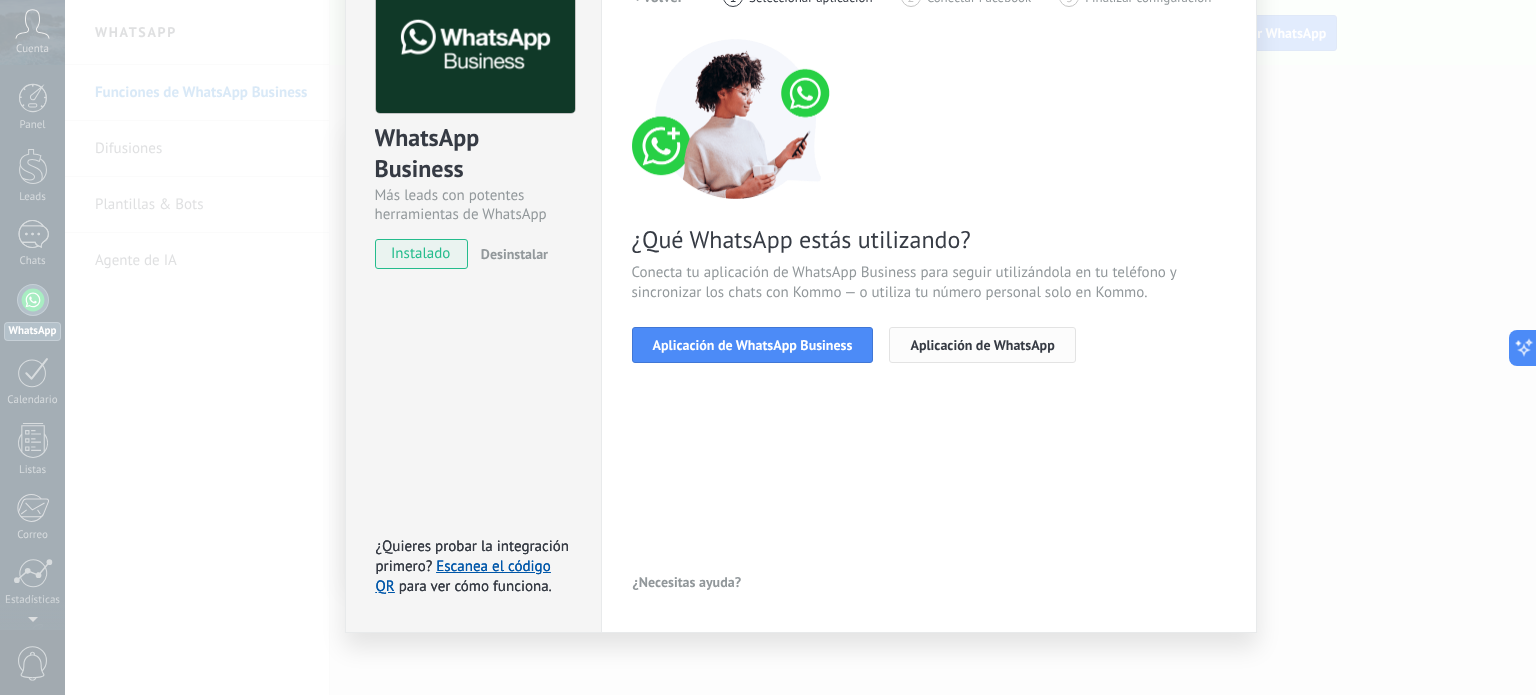 click on "Aplicación de WhatsApp" at bounding box center [982, 345] 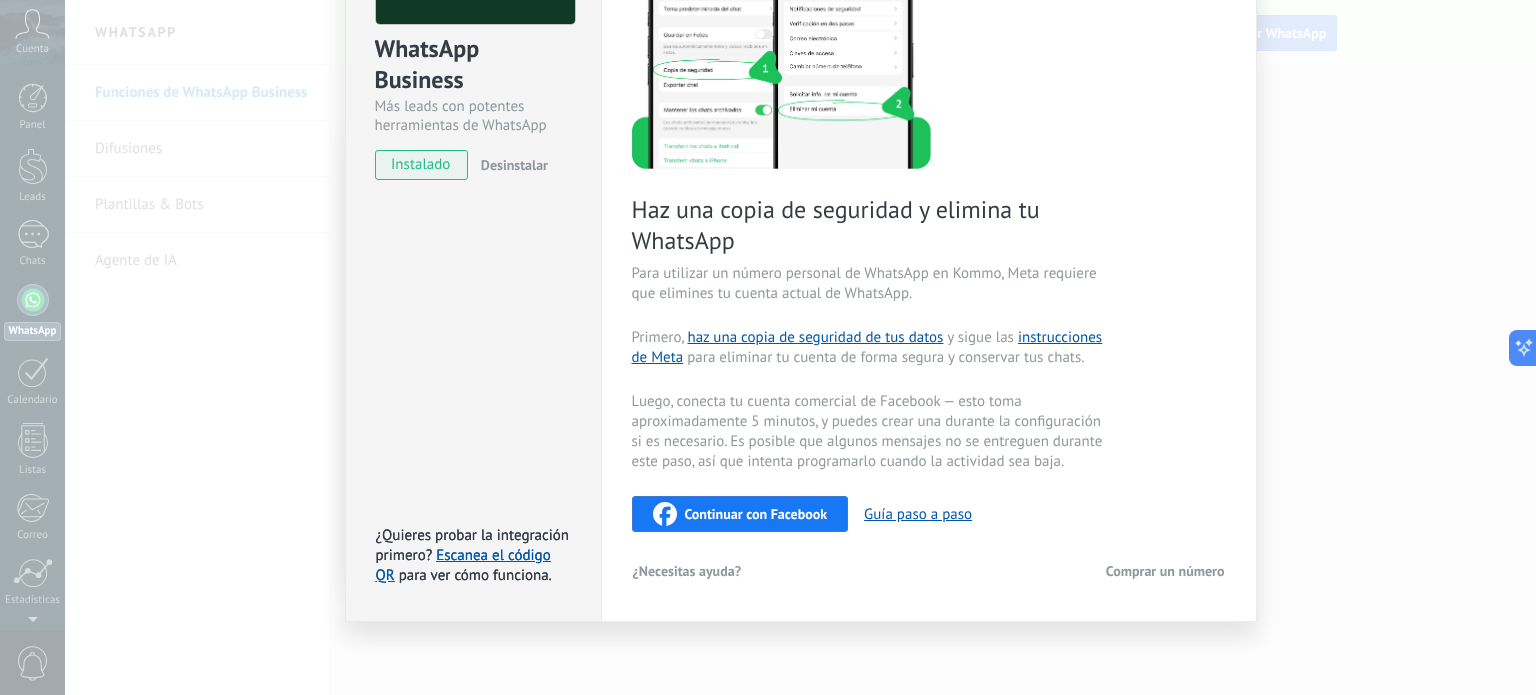 scroll, scrollTop: 0, scrollLeft: 0, axis: both 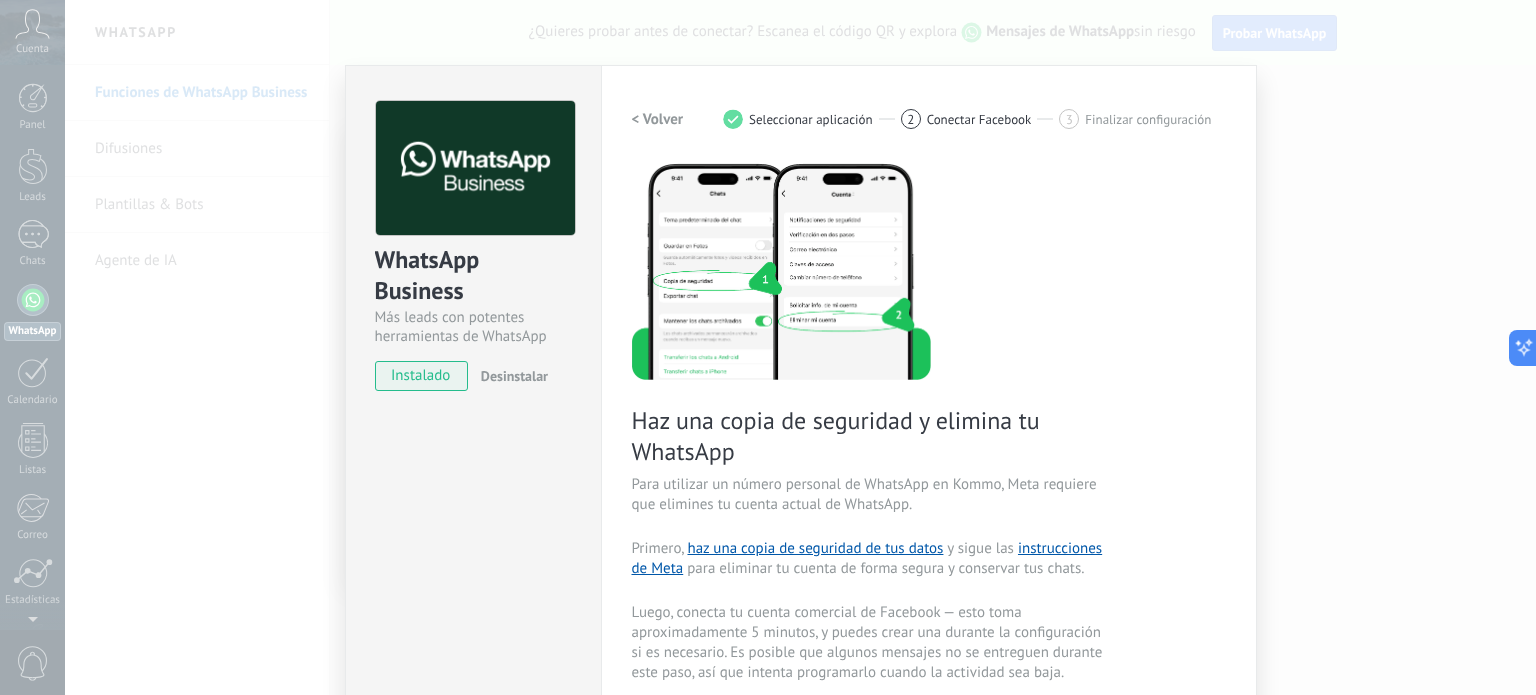 drag, startPoint x: 1407, startPoint y: 195, endPoint x: 1388, endPoint y: 195, distance: 19 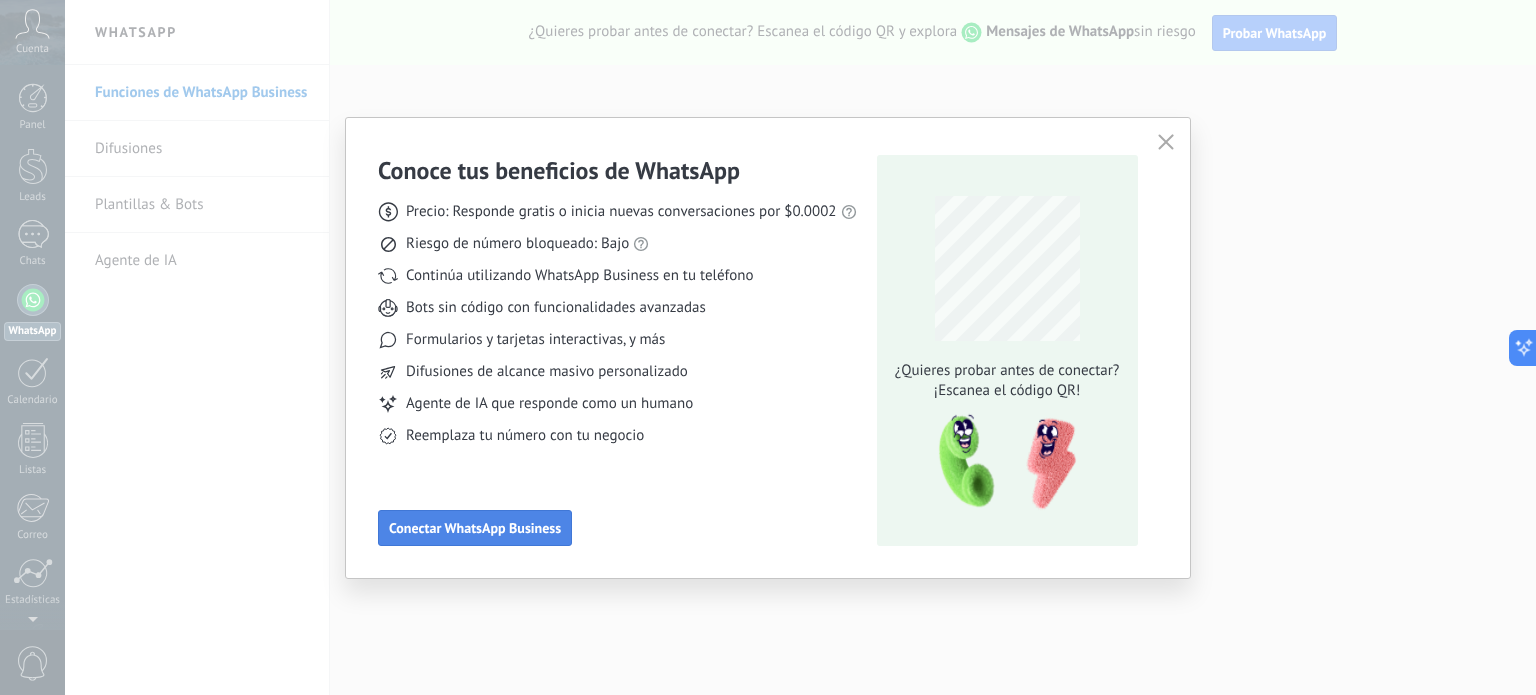 click on "Conectar WhatsApp Business" at bounding box center (475, 528) 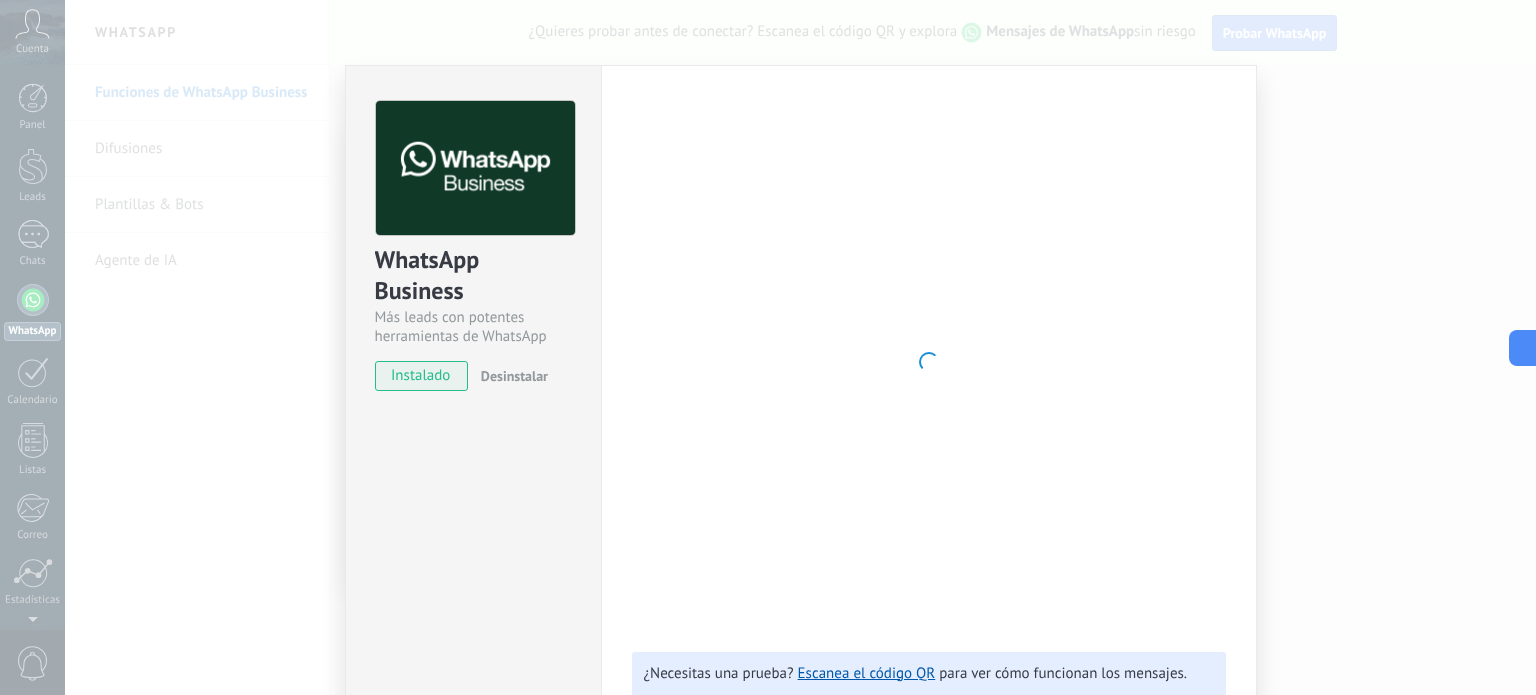 drag, startPoint x: 1535, startPoint y: 212, endPoint x: 1523, endPoint y: 219, distance: 13.892444 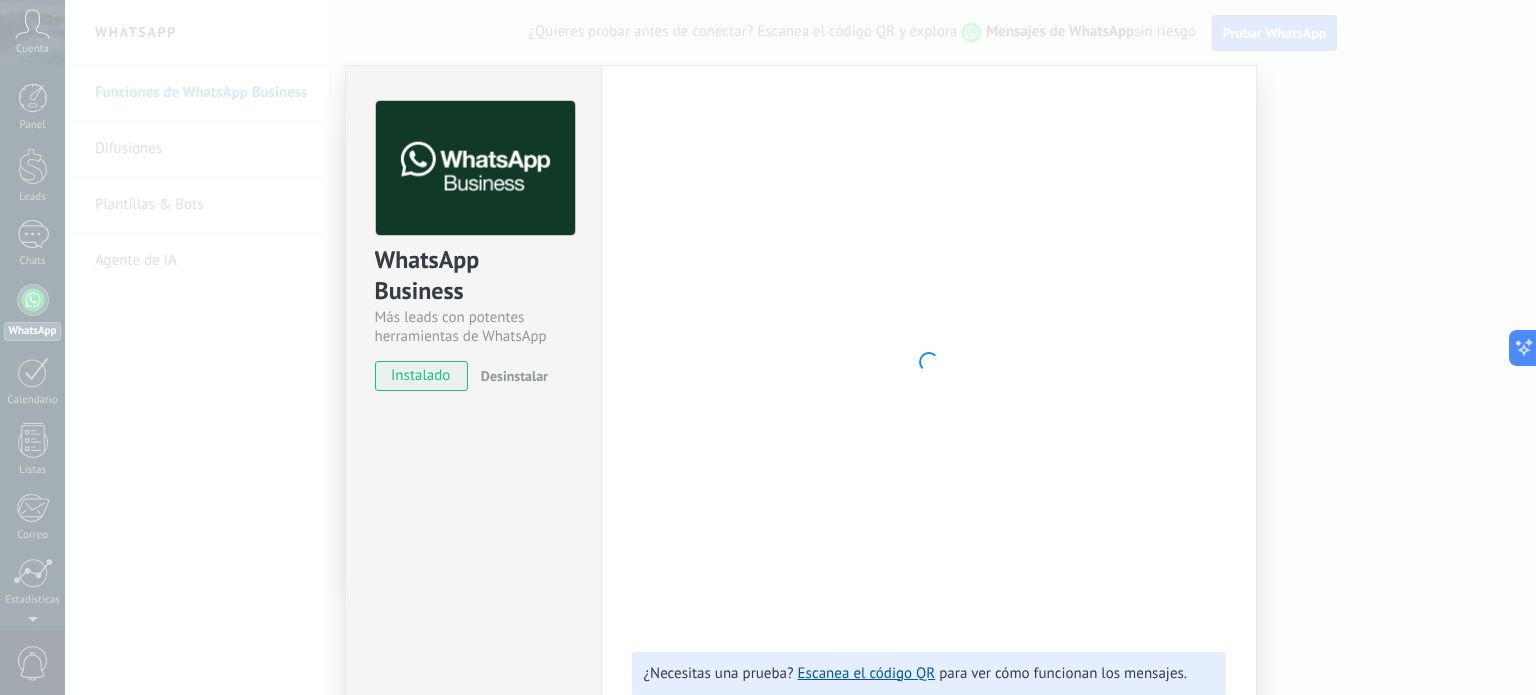 click on "WhatsApp Business Más leads con potentes herramientas de WhatsApp instalado Desinstalar Configuraciones Autorizaciones This tab logs the users who have granted integration access to this account. If you want to to remove a user's ability to send requests to the account on behalf of this integration, you can revoke access. If access is revoked from all users, the integration will stop working. This app is installed, but no one has given it access yet. WhatsApp Cloud API más _: Guardar ¿Necesitas una prueba? Escanea el código QR para ver cómo funcionan los mensajes." at bounding box center (800, 347) 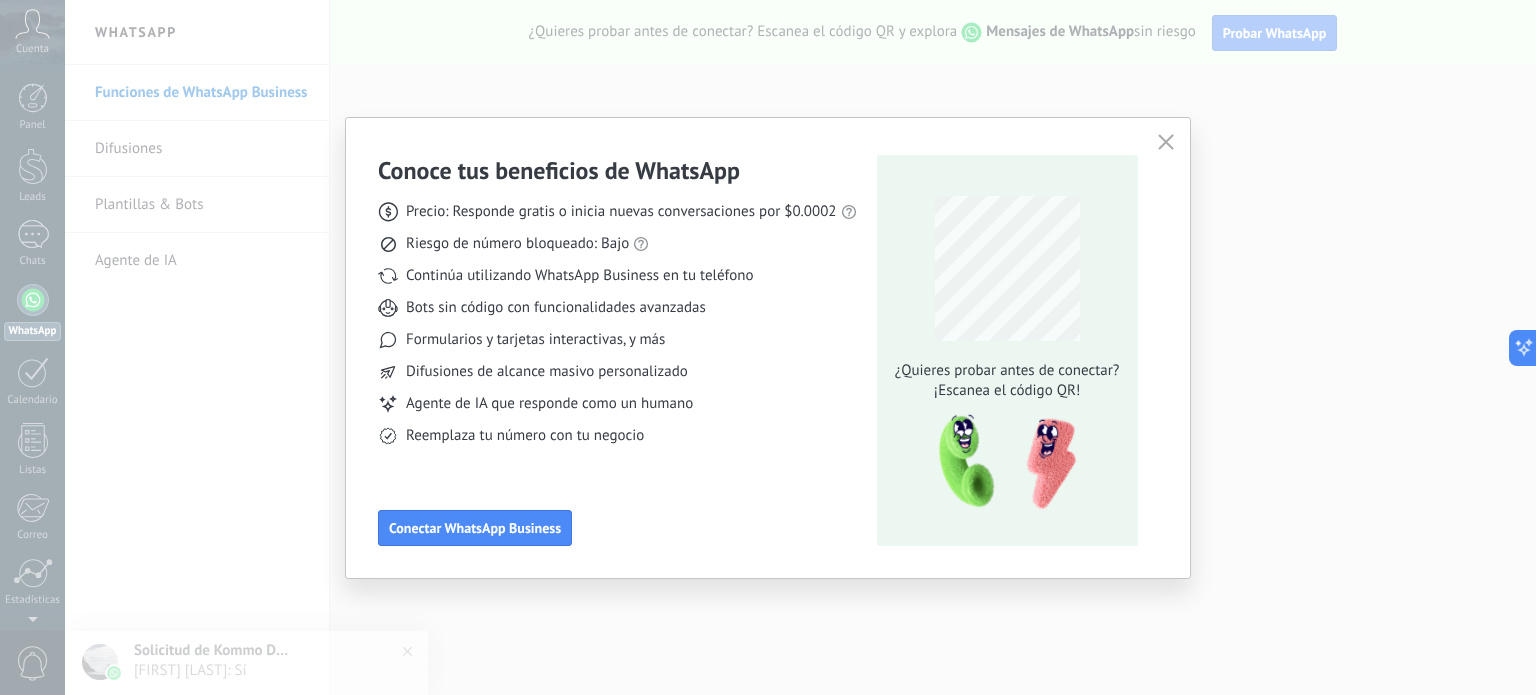 click on "Conoce tus beneficios de WhatsApp Precio: Responde gratis o inicia nuevas conversaciones por $0.0002 Riesgo de número bloqueado: Bajo Continúa utilizando WhatsApp Business en tu teléfono Bots sin código con funcionalidades avanzadas Formularios y tarjetas interactivas, y más Difusiones de alcance masivo personalizado Agente de IA que responde como un humano Reemplaza tu número con tu negocio Conectar WhatsApp Business ¿Quieres probar antes de conectar? ¡Escanea el código QR!" at bounding box center [768, 348] 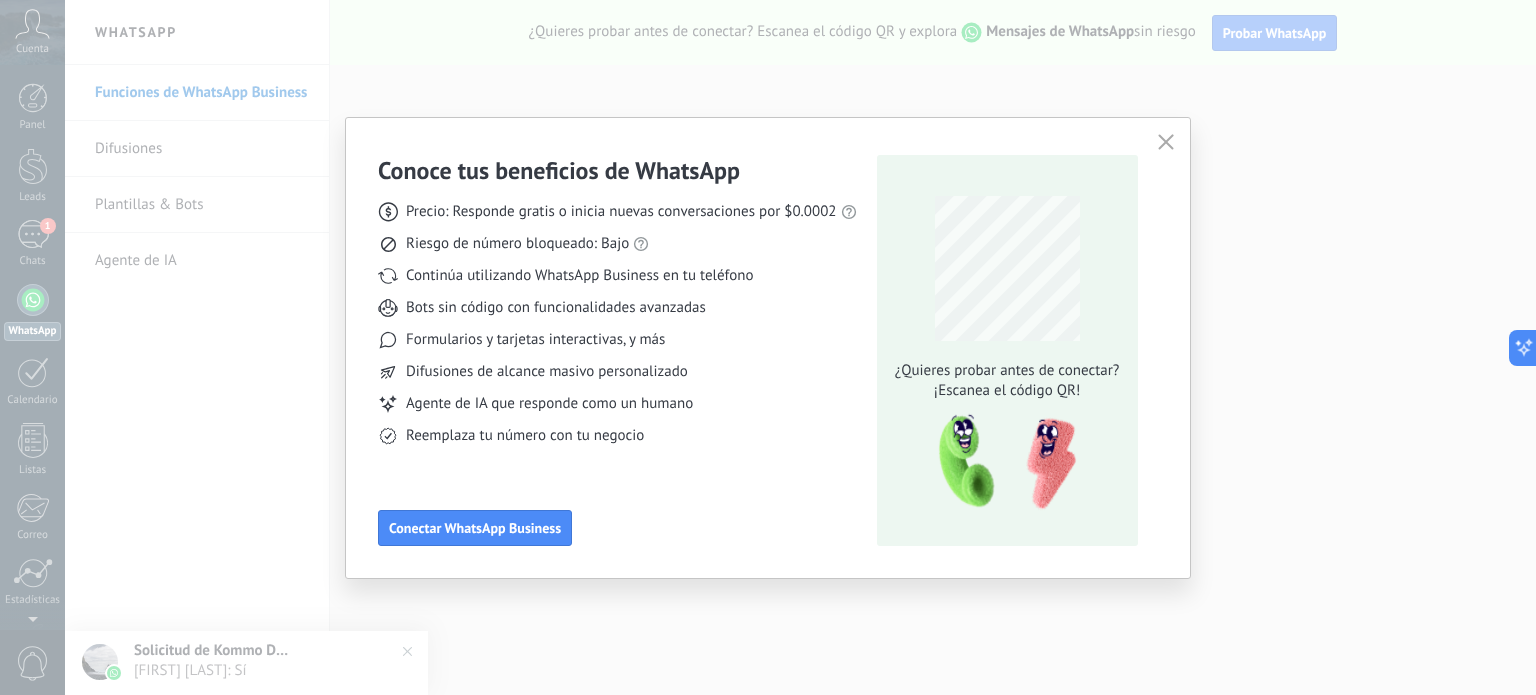 click 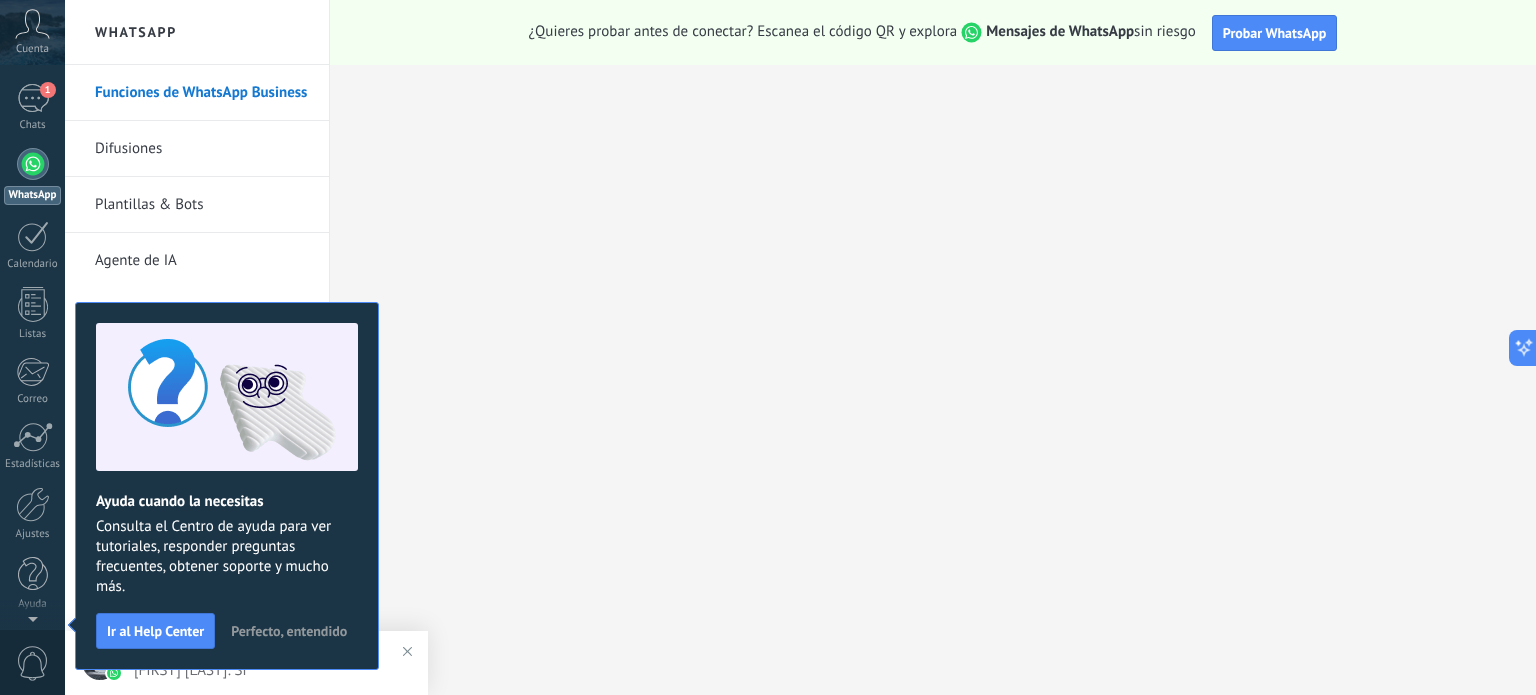scroll, scrollTop: 0, scrollLeft: 0, axis: both 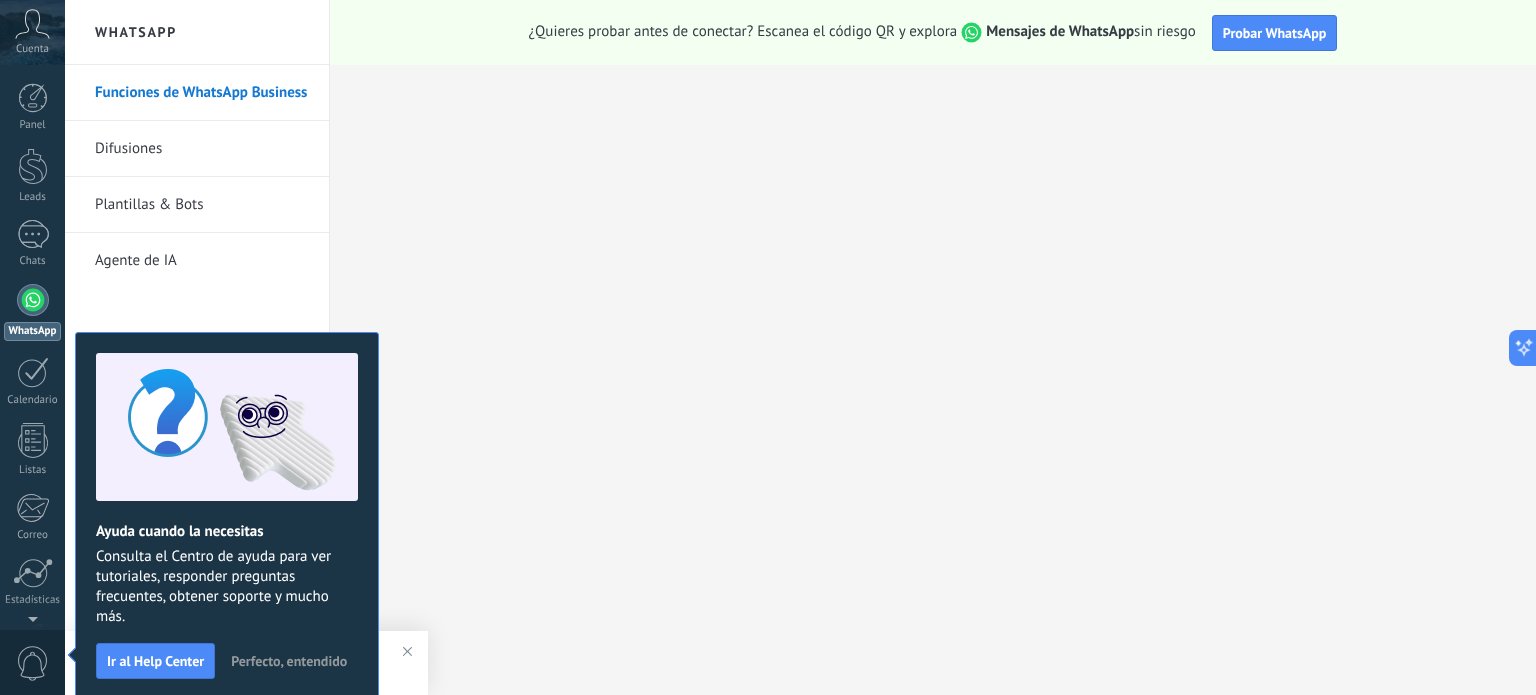 click at bounding box center (33, 300) 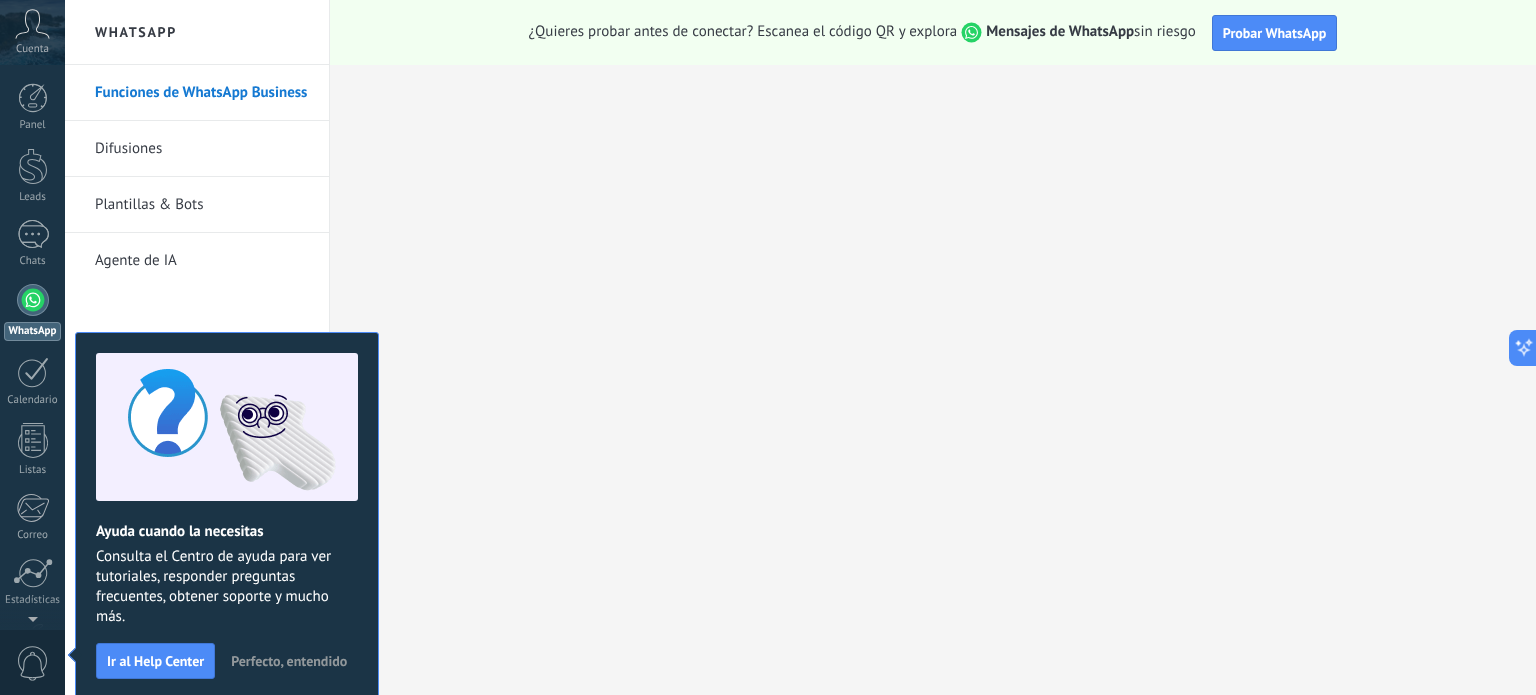 click on "Perfecto, entendido" at bounding box center (289, 661) 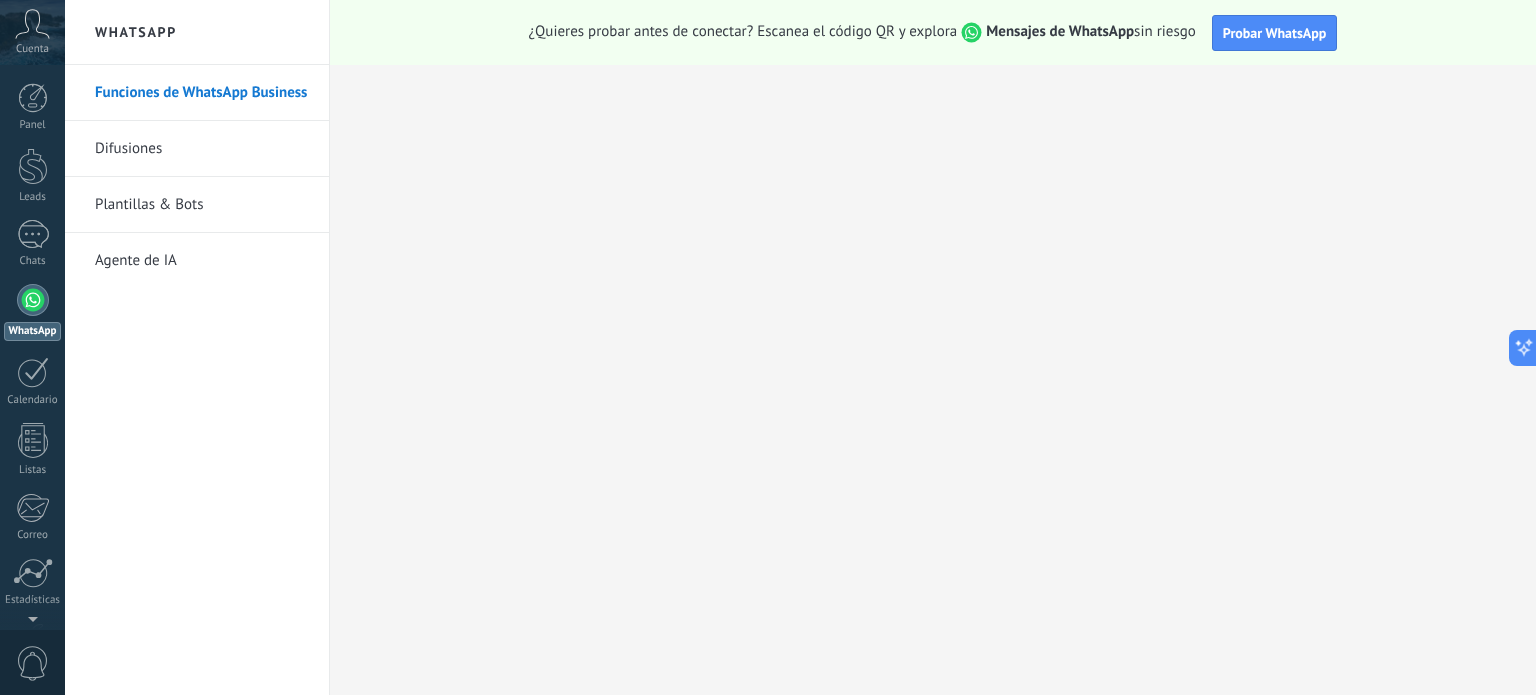 click on "WhatsApp" at bounding box center [32, 312] 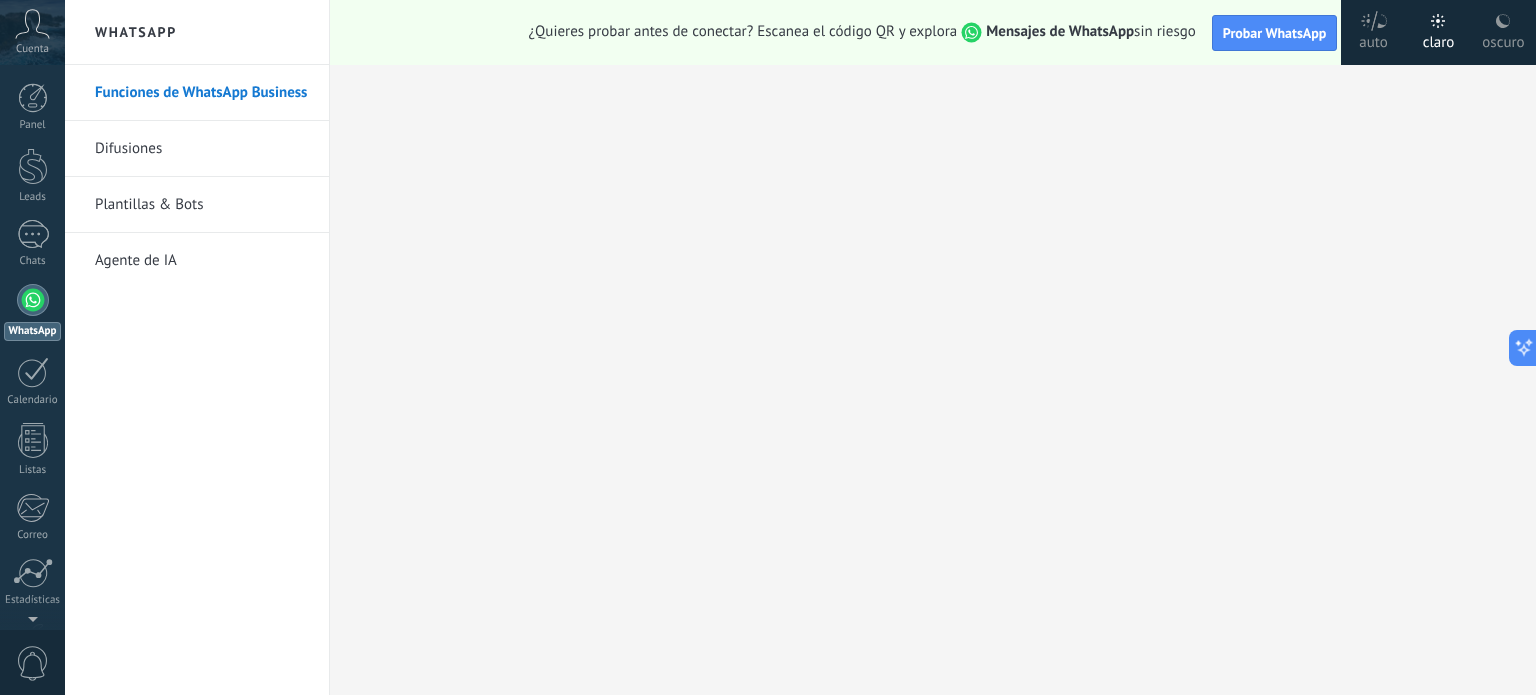 click on "Cuenta" at bounding box center (32, 32) 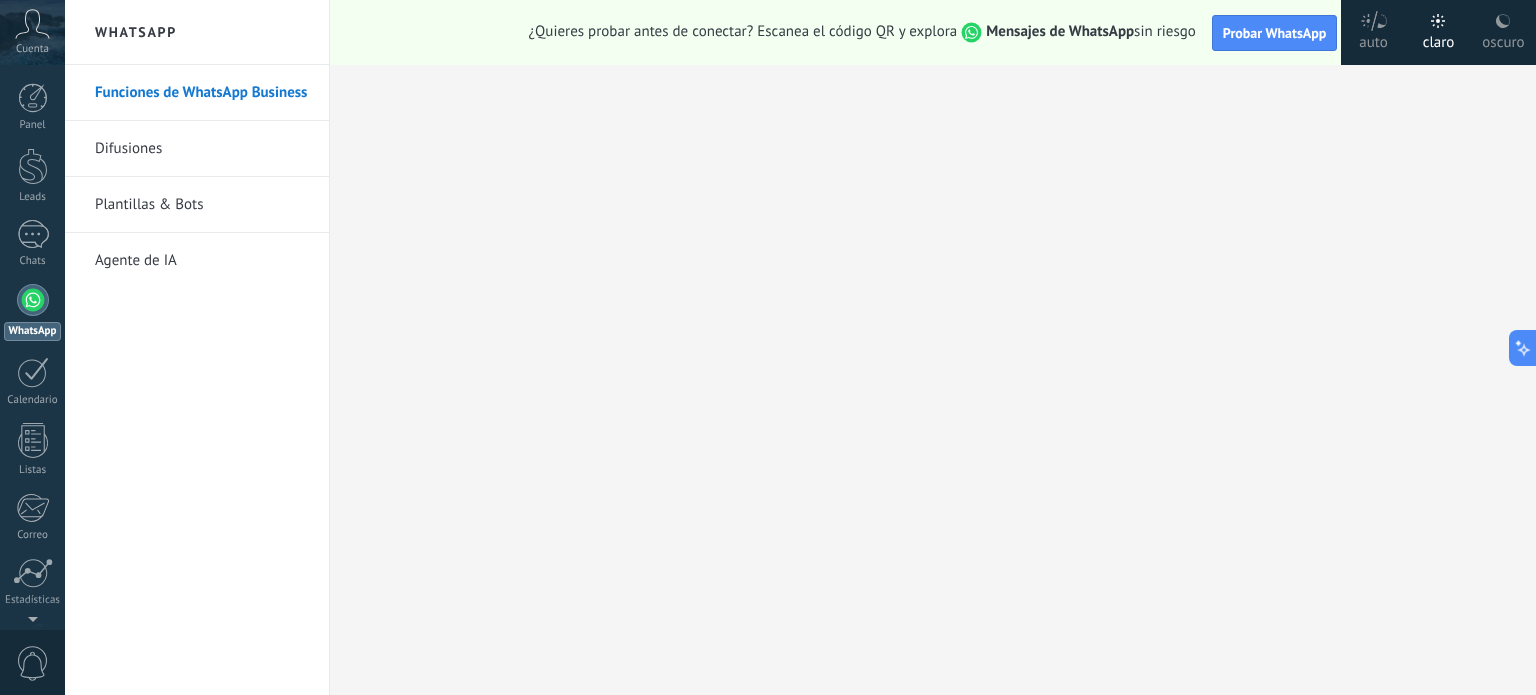 click on "Cuenta" at bounding box center [32, 32] 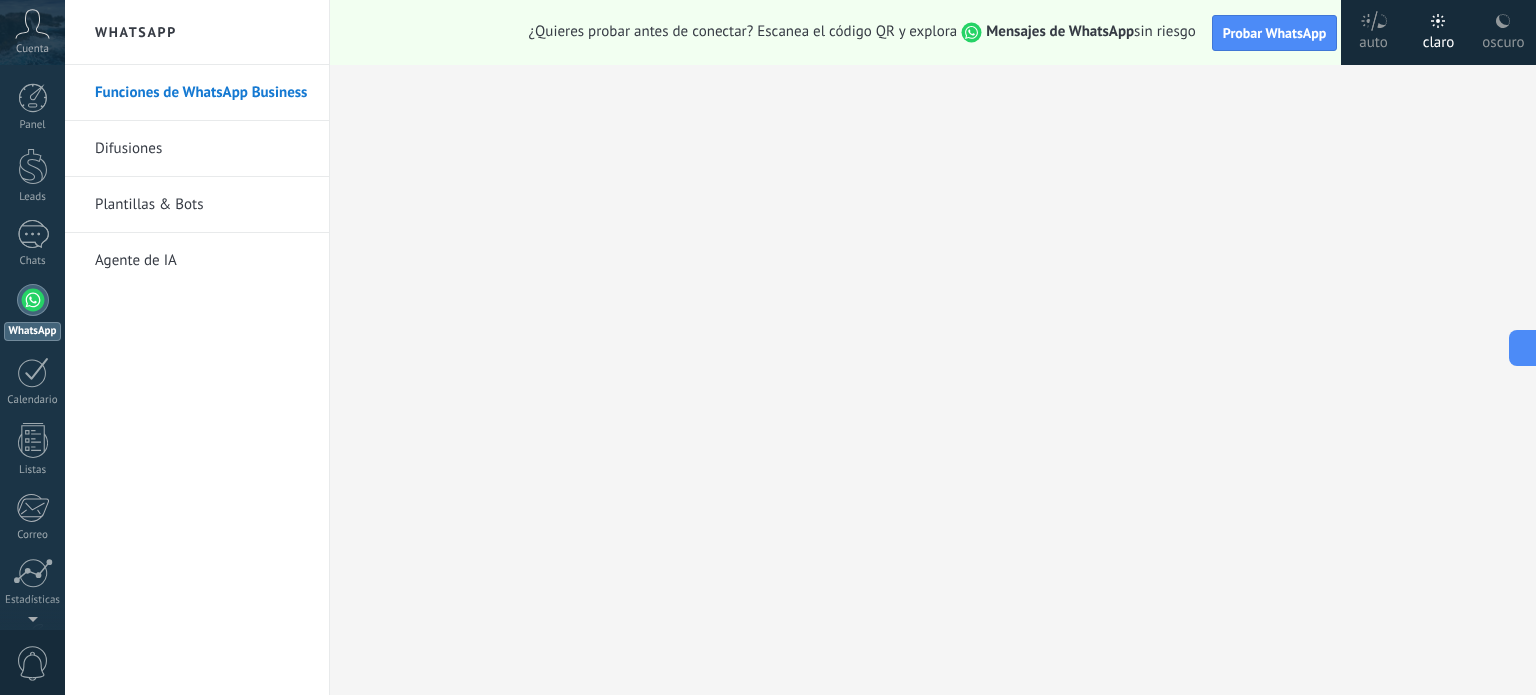 click on "Cuenta" at bounding box center [32, 32] 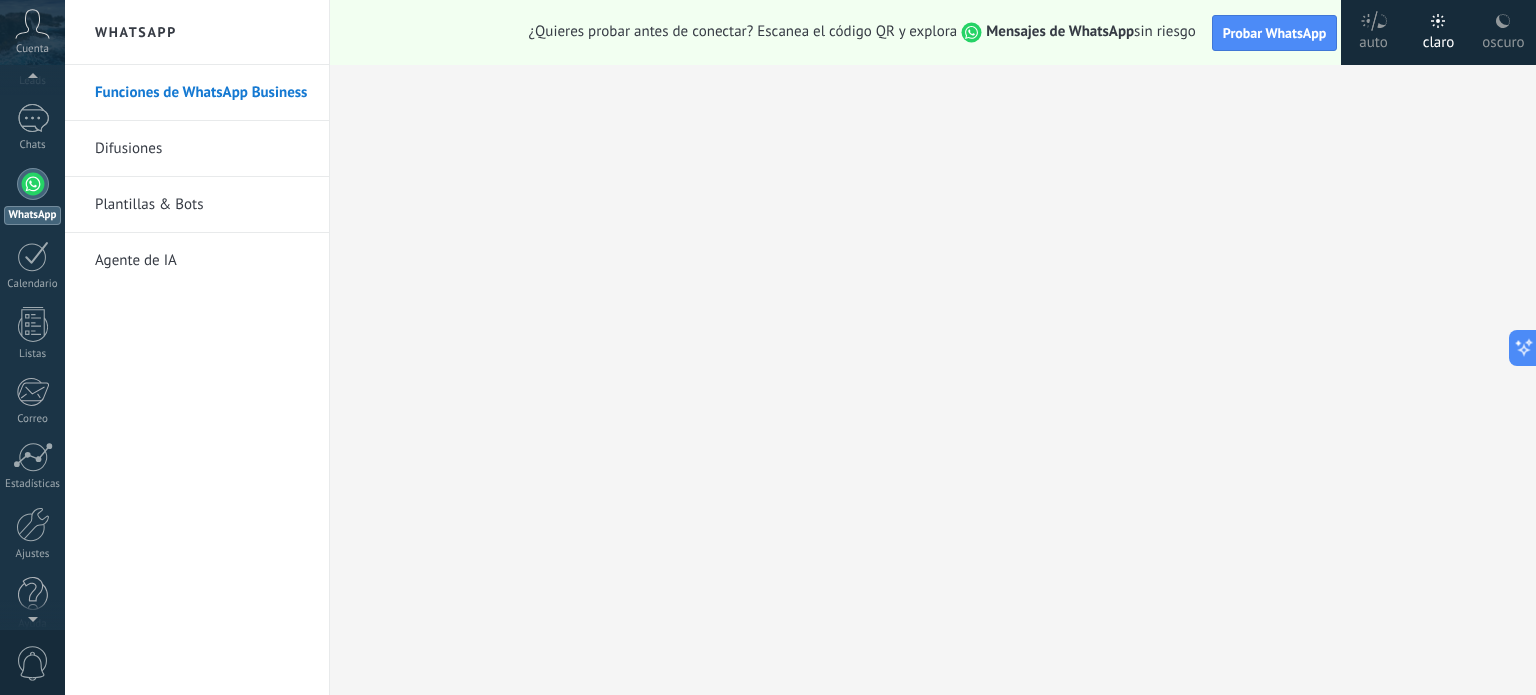 scroll, scrollTop: 45, scrollLeft: 0, axis: vertical 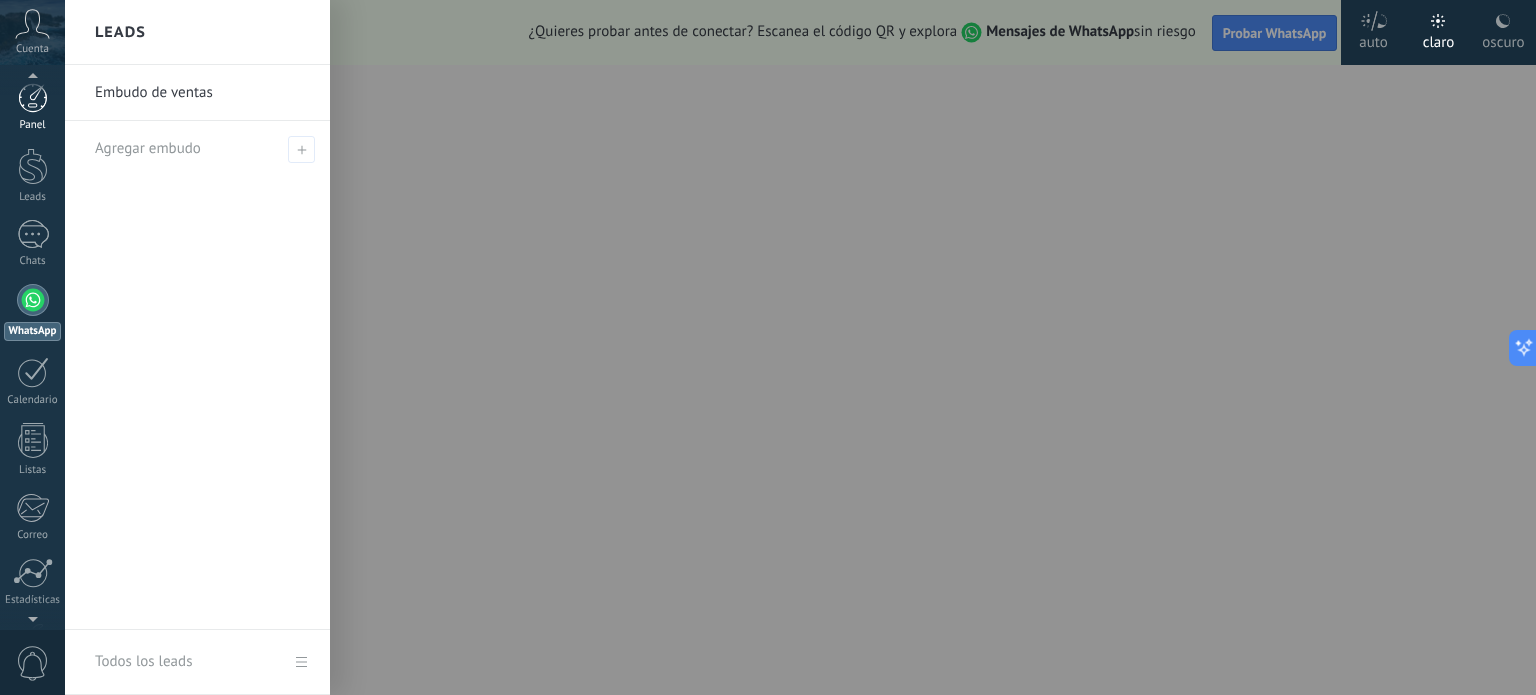 click on "Panel" at bounding box center [33, 125] 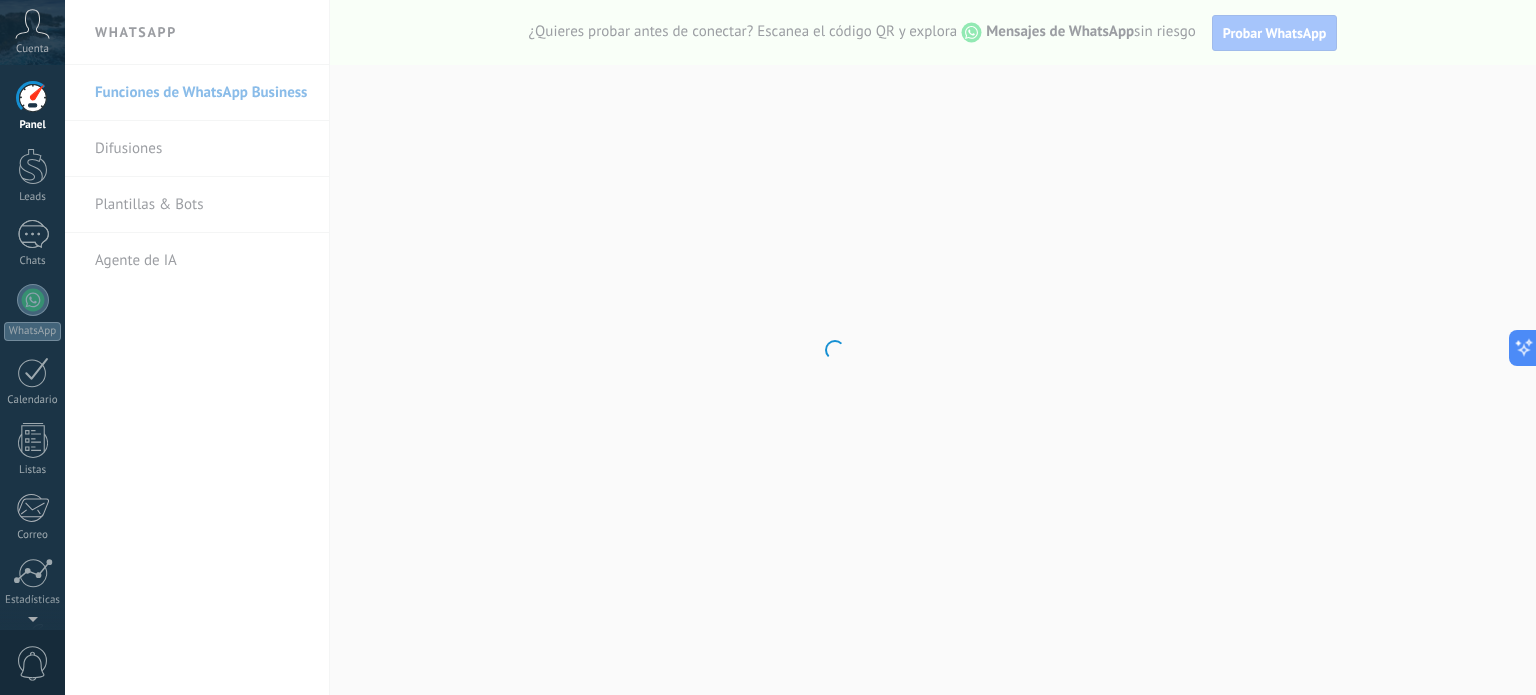click on "Cuenta" at bounding box center (32, 32) 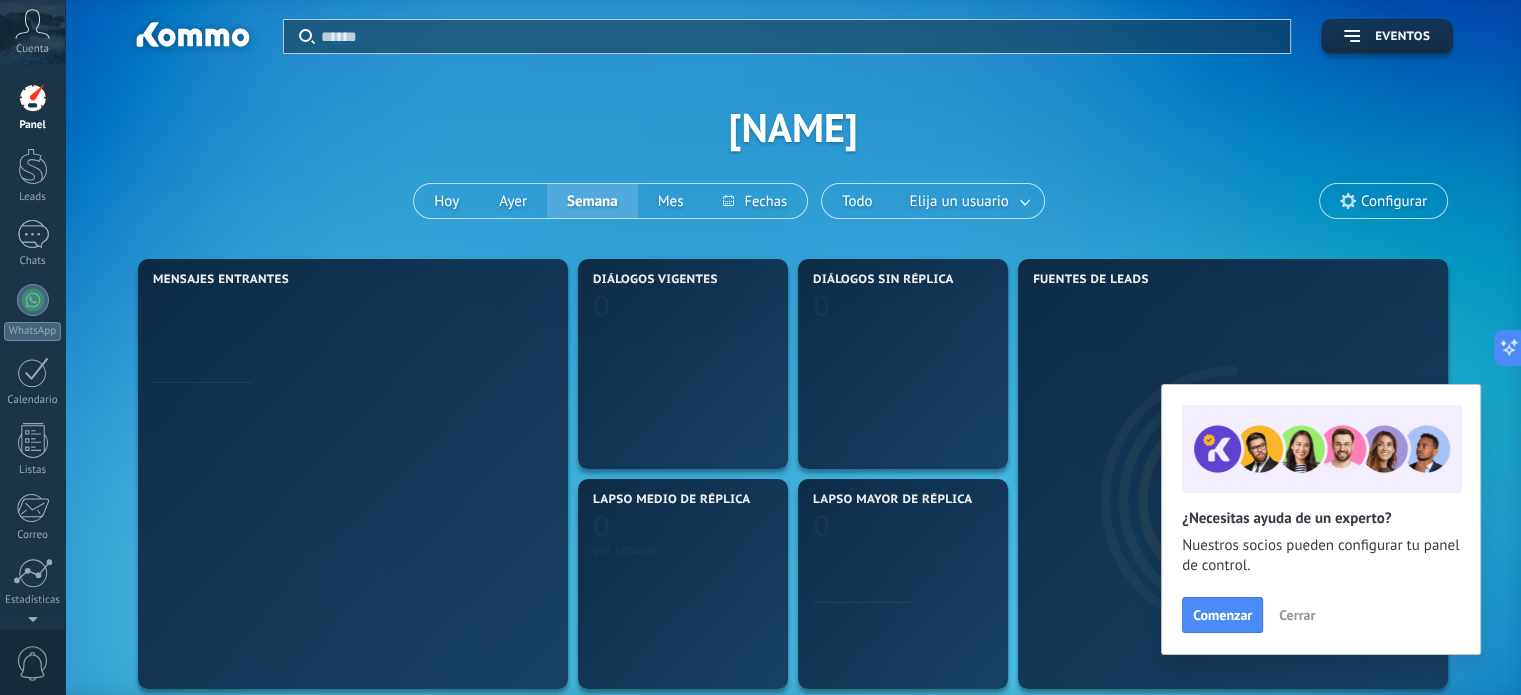 click 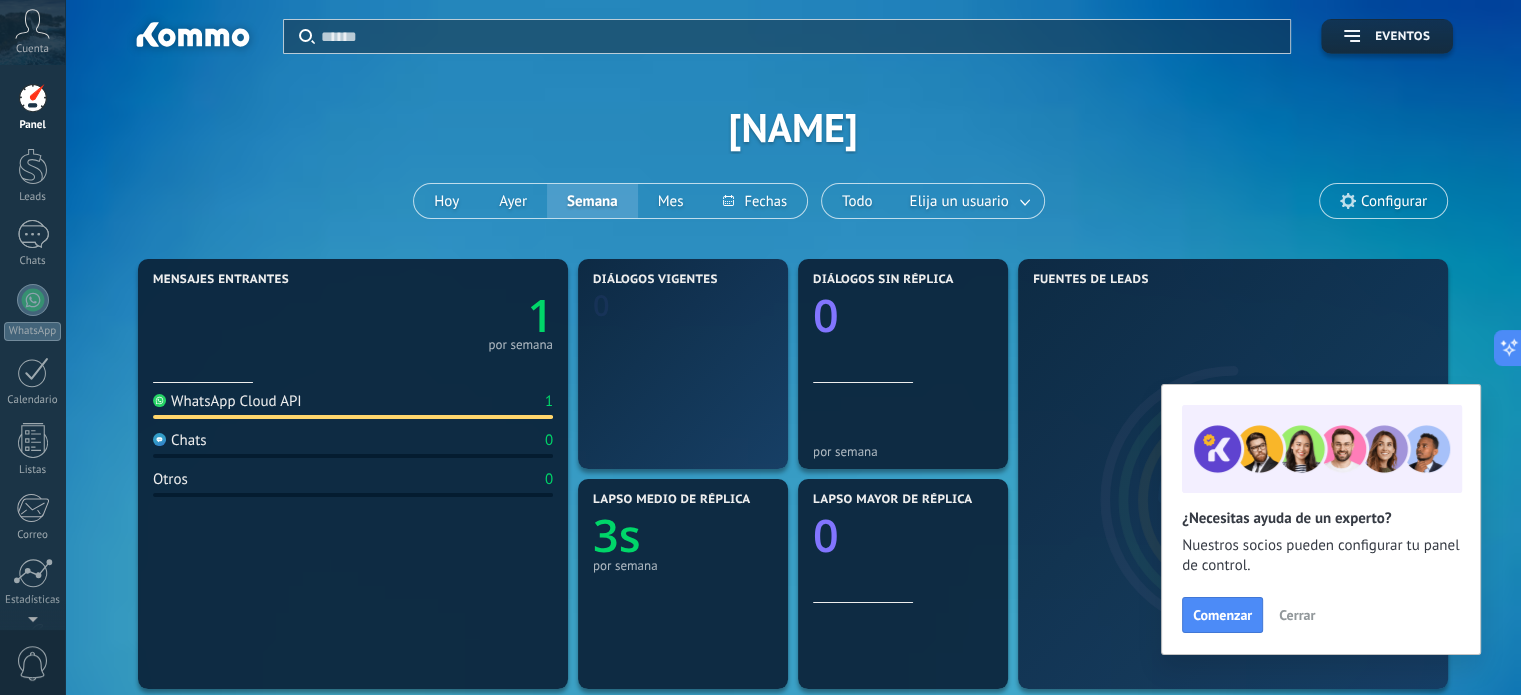 click 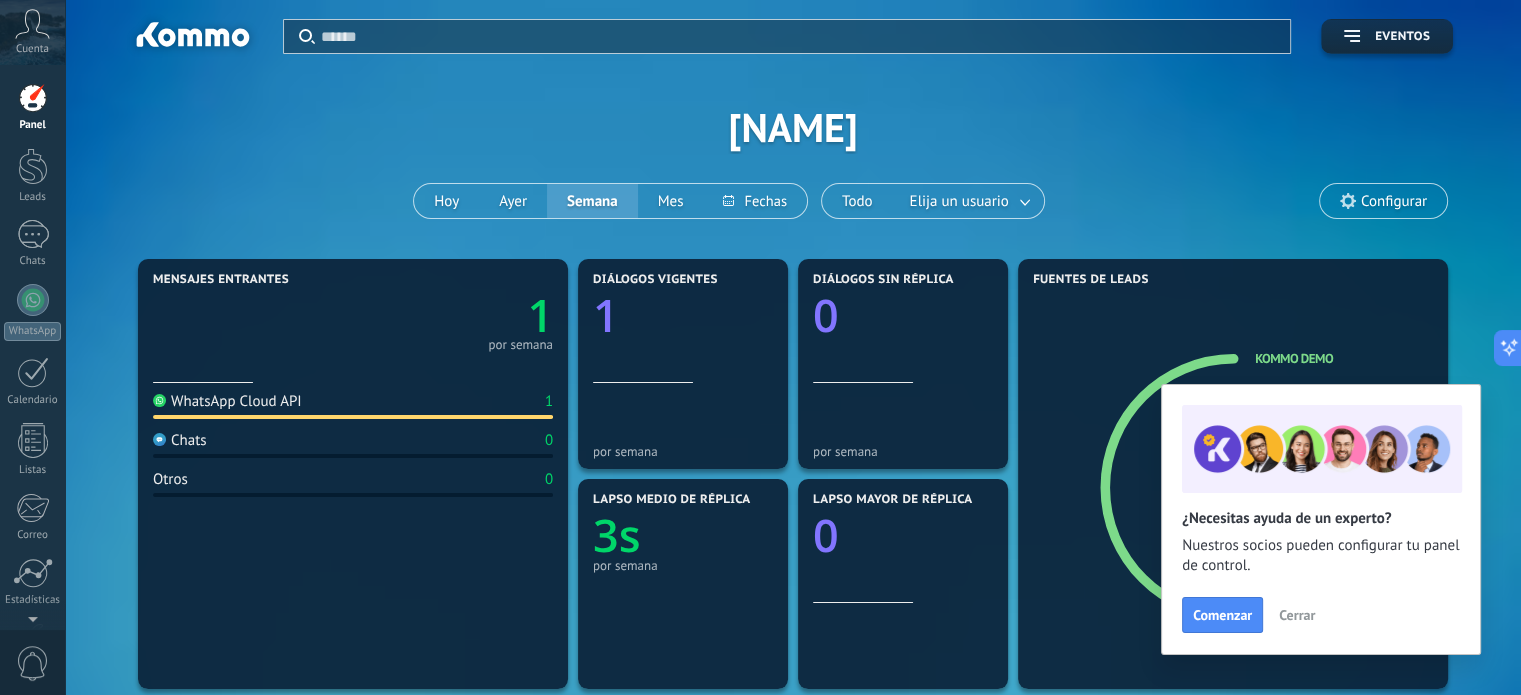 click 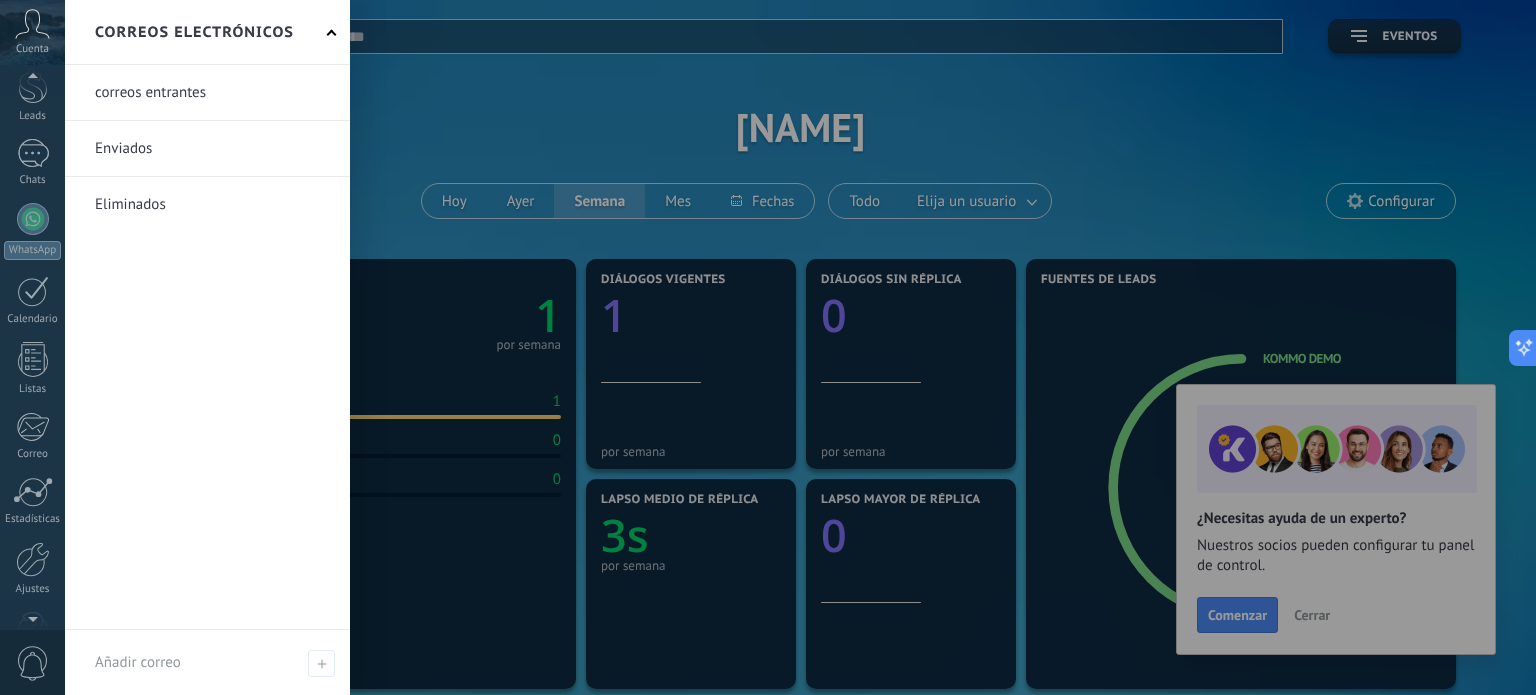 scroll, scrollTop: 136, scrollLeft: 0, axis: vertical 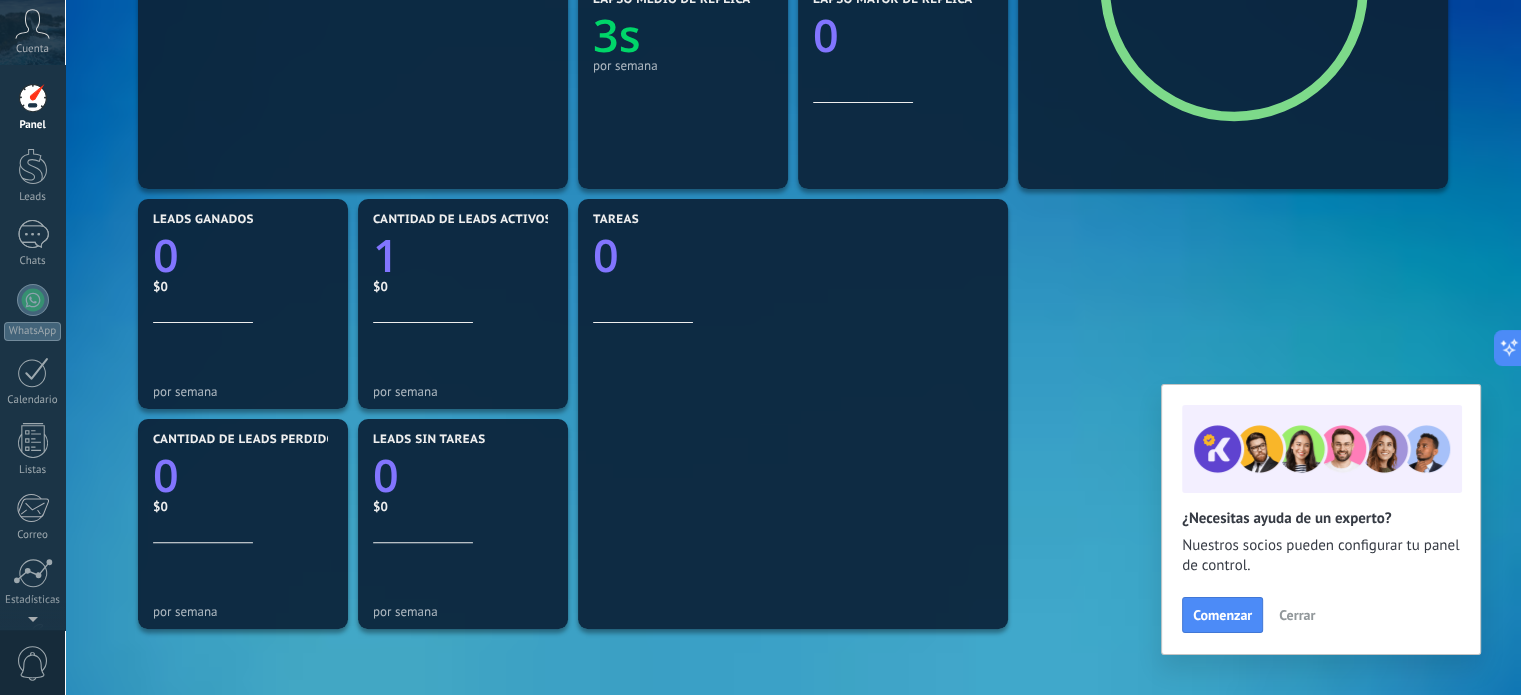 click 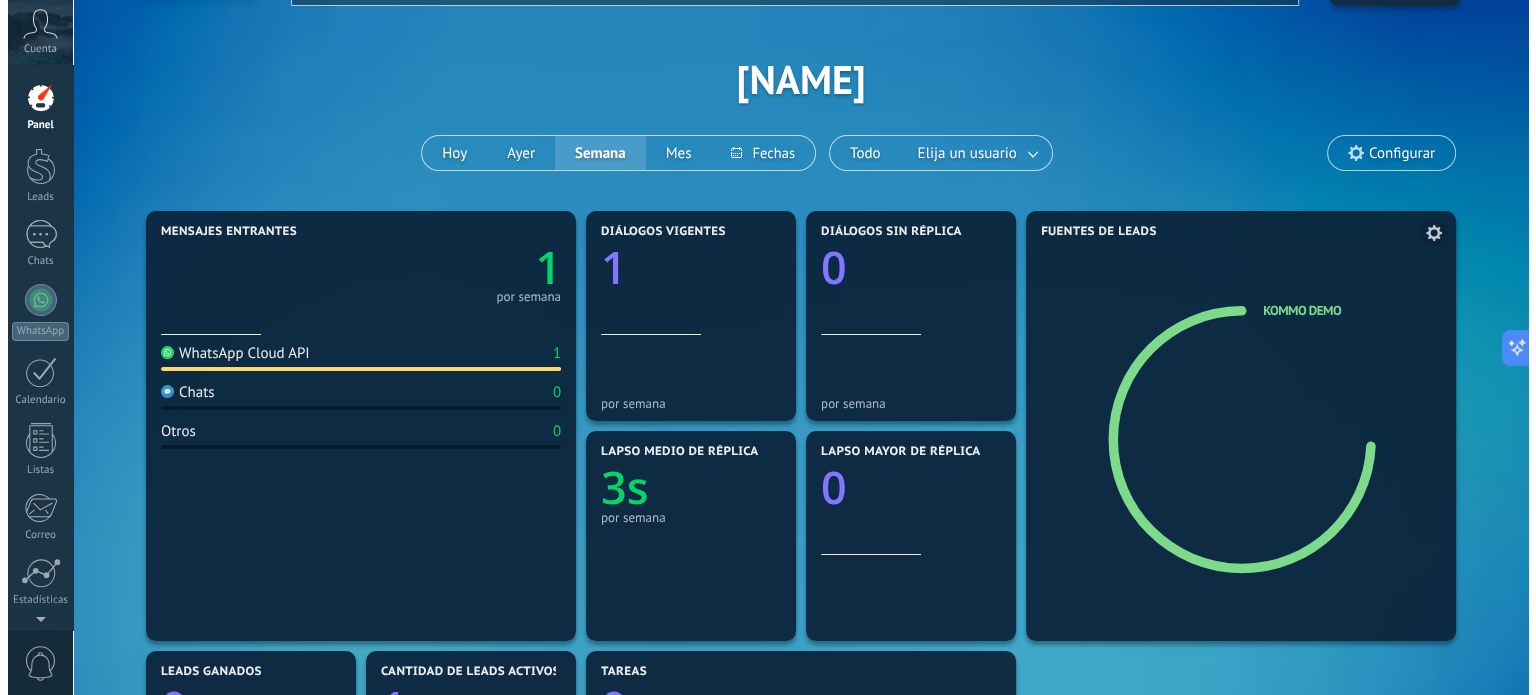 scroll, scrollTop: 0, scrollLeft: 0, axis: both 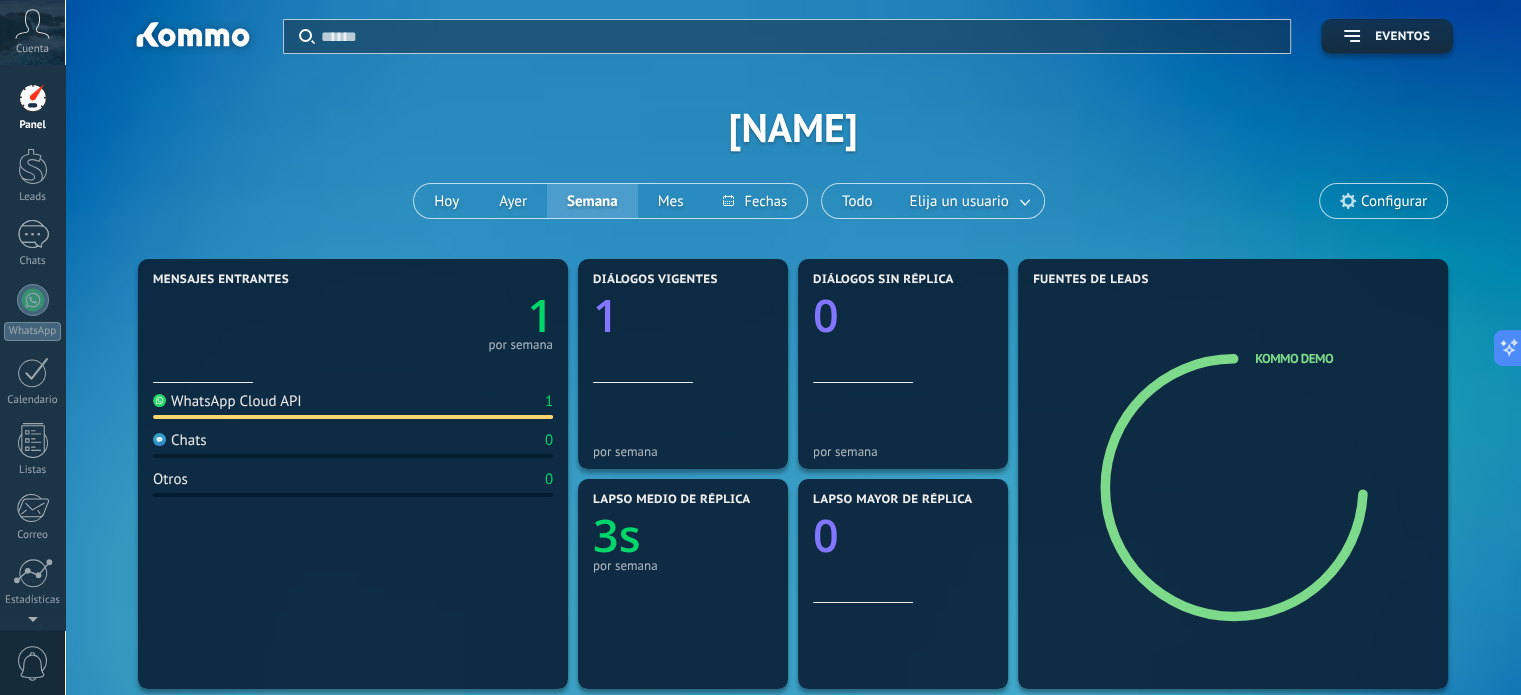 click on "Panel
Leads
1
Chats
WhatsApp
Clientes" at bounding box center (32, 425) 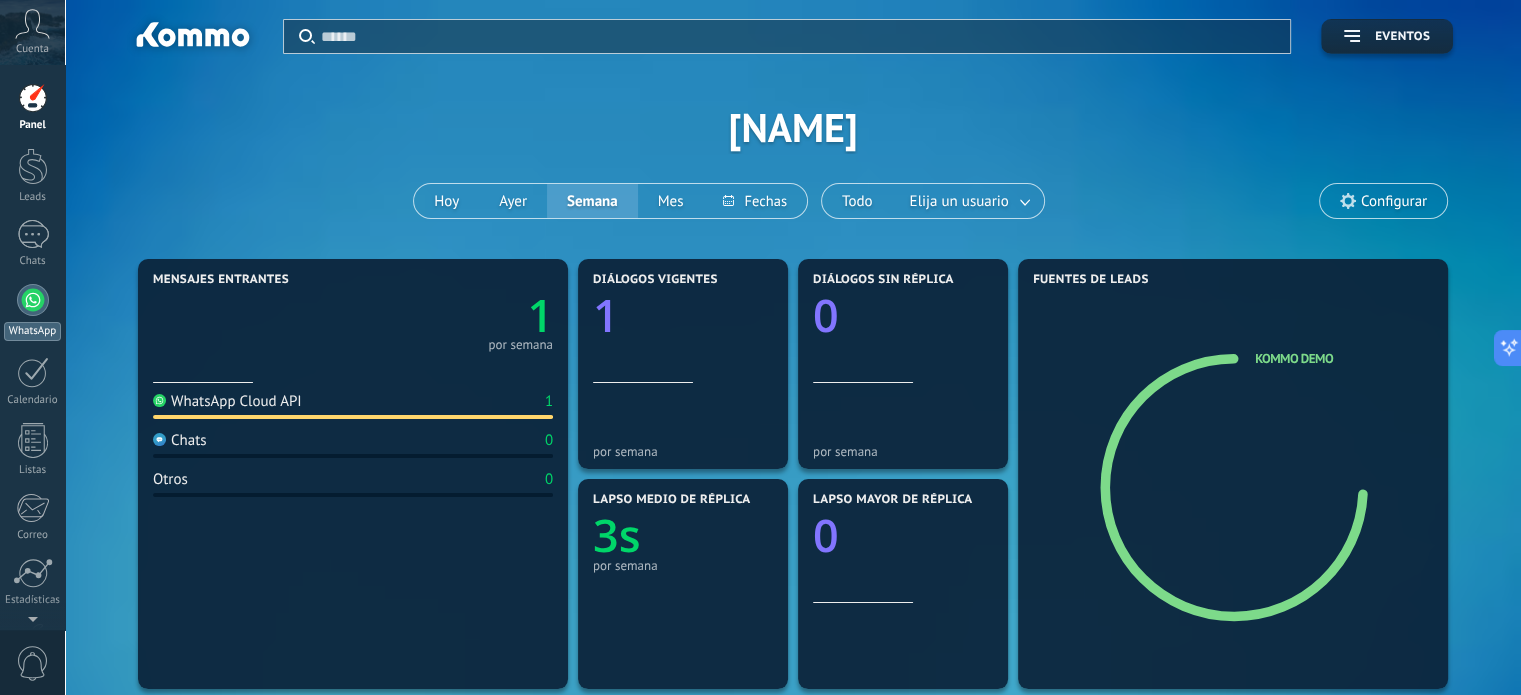click at bounding box center [33, 300] 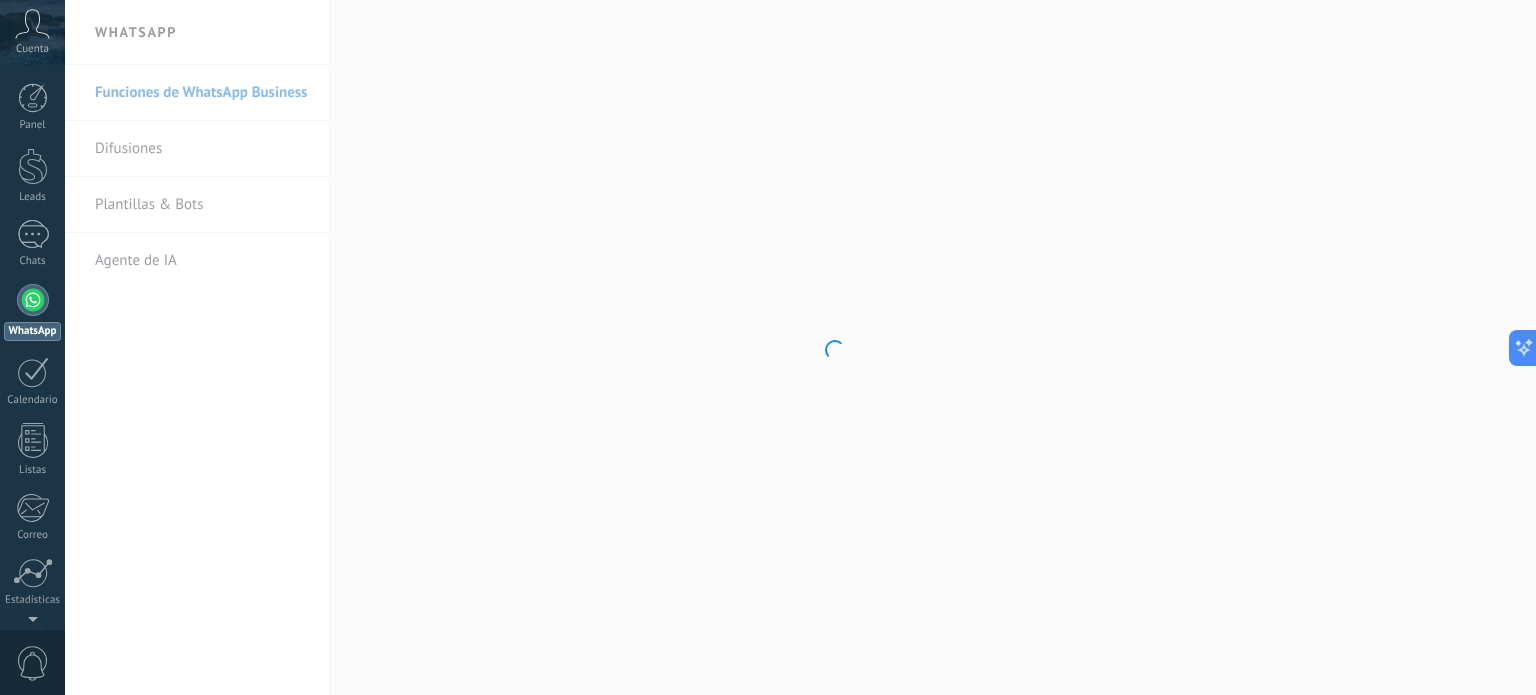 click on "Cuenta" at bounding box center [32, 32] 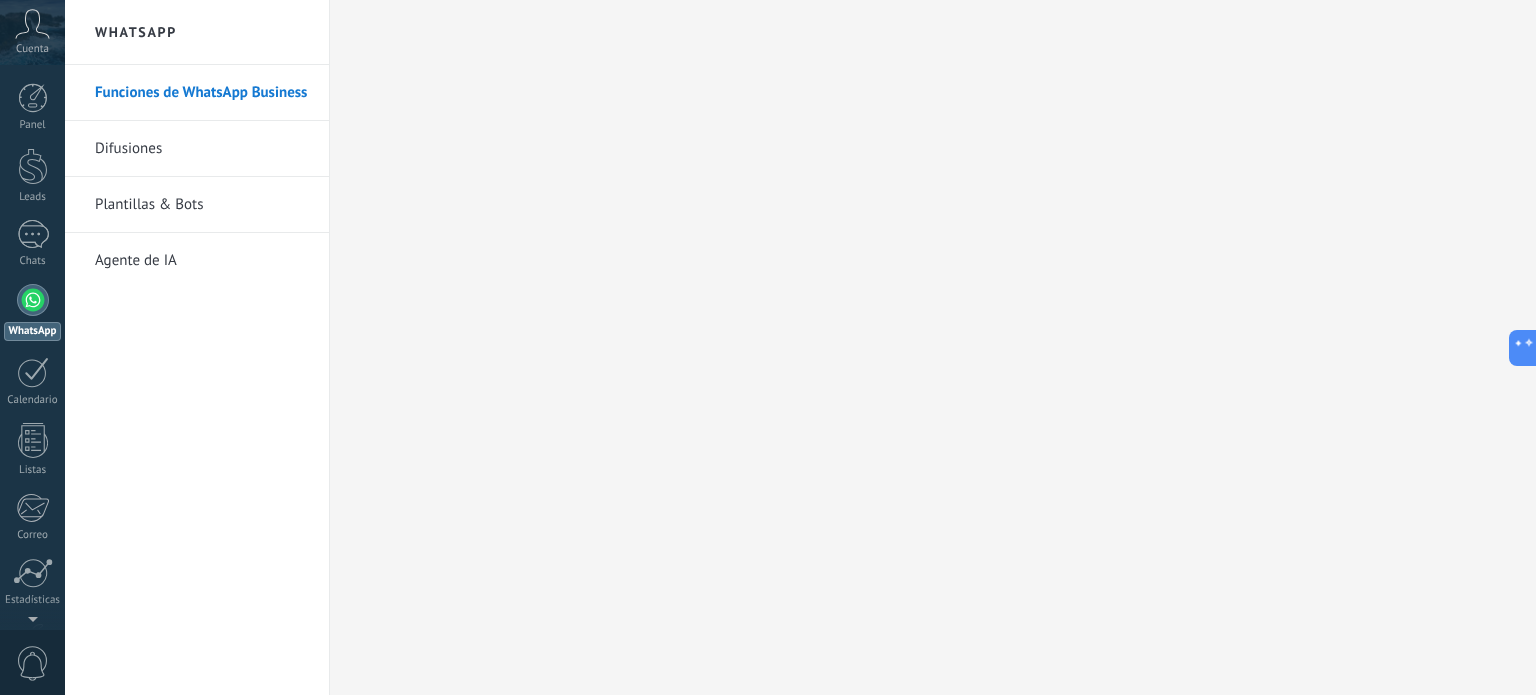 click on "Cuenta" at bounding box center [32, 32] 